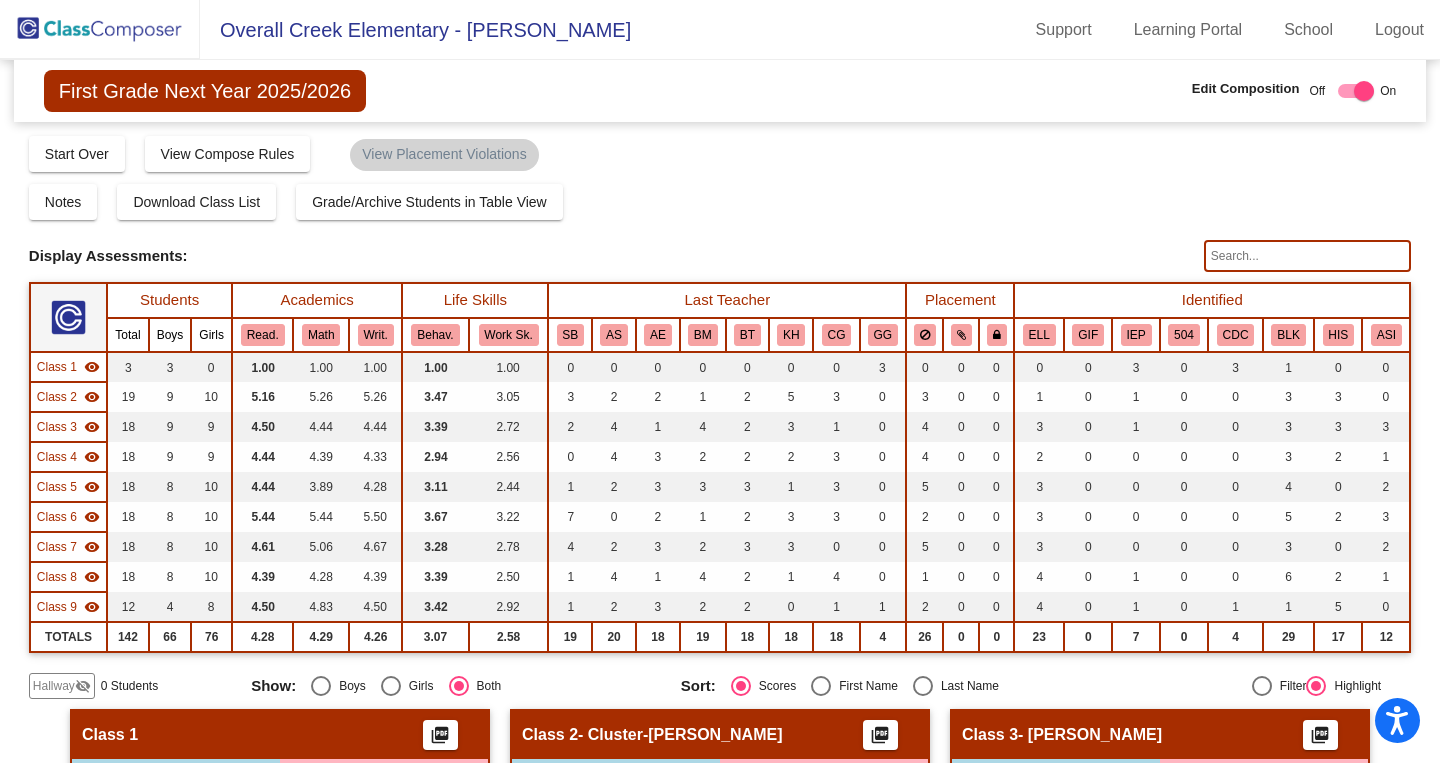 scroll, scrollTop: 1, scrollLeft: 0, axis: vertical 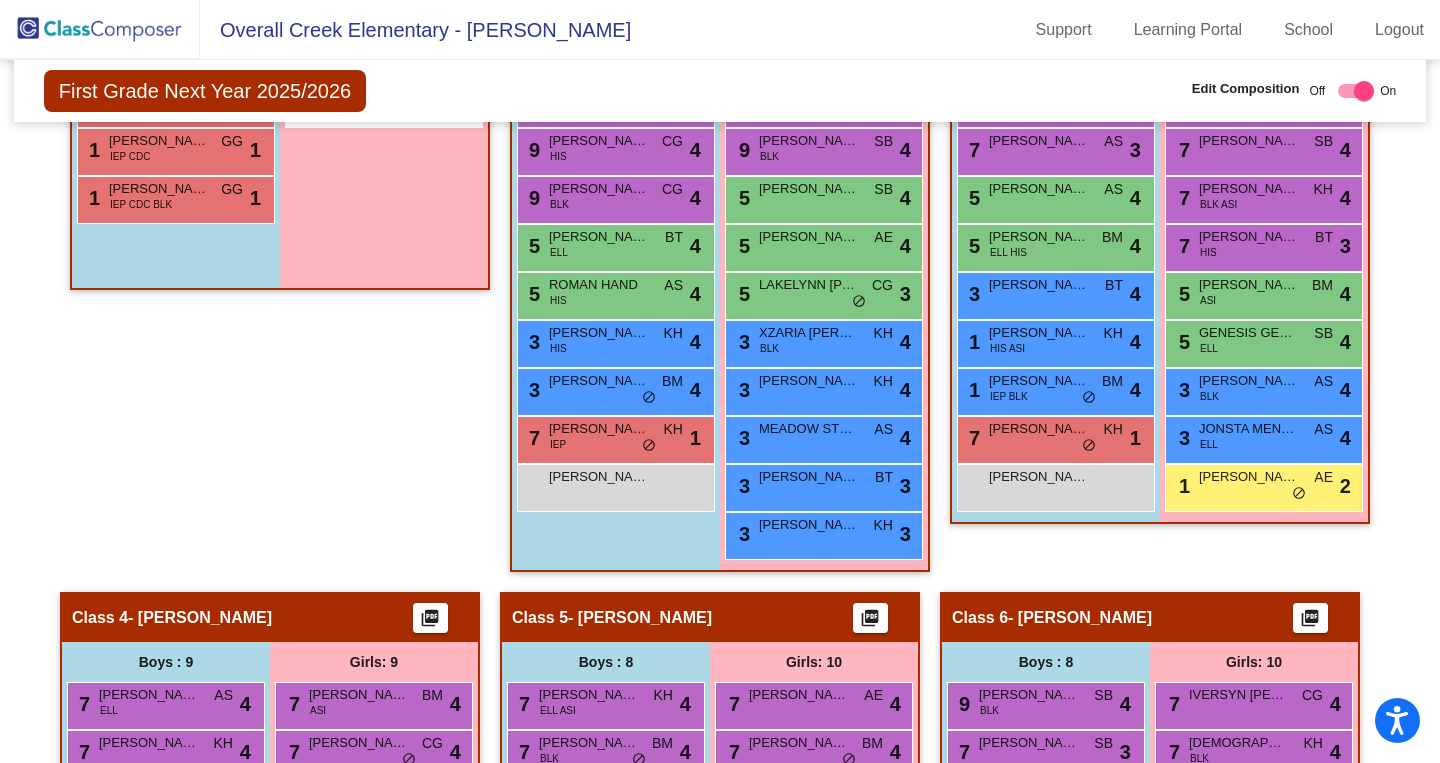 click 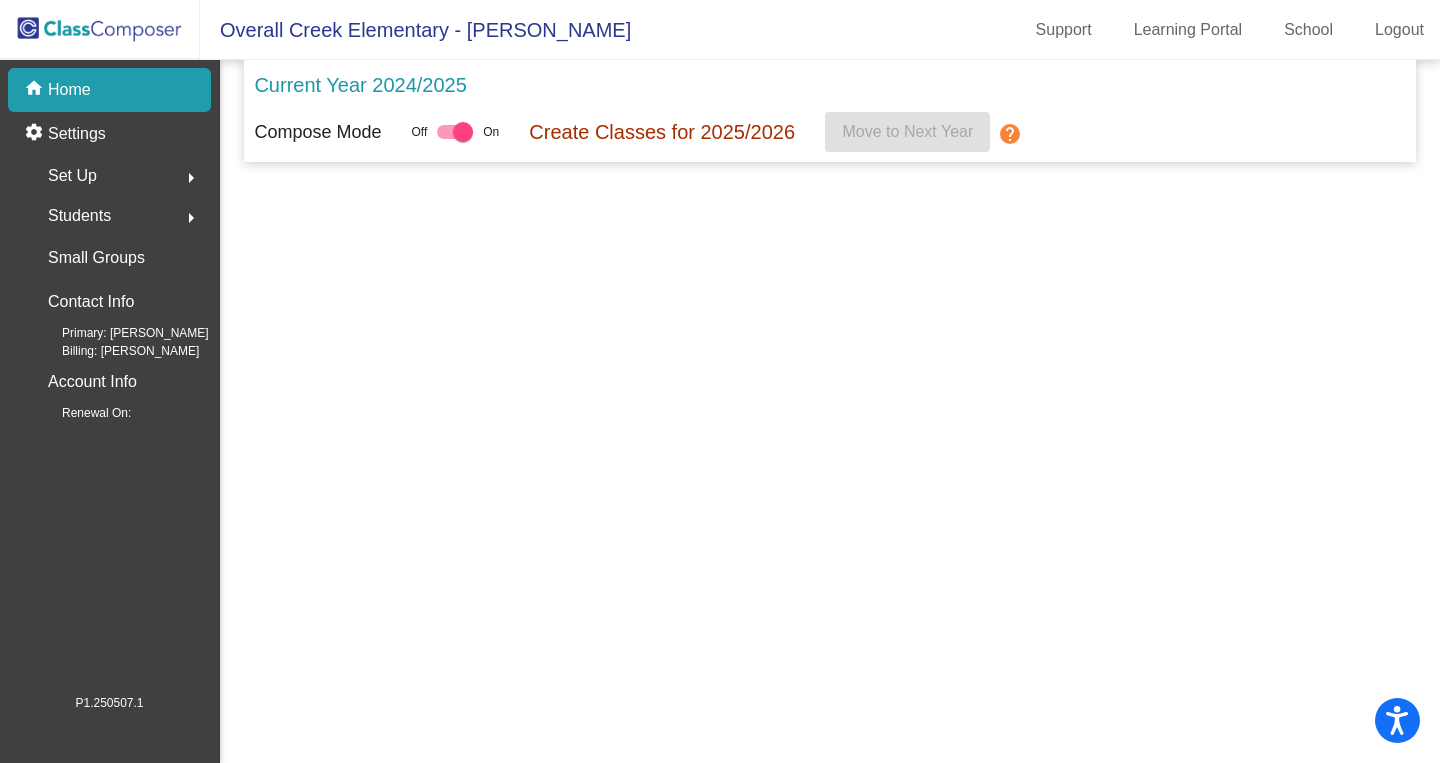 scroll, scrollTop: 0, scrollLeft: 0, axis: both 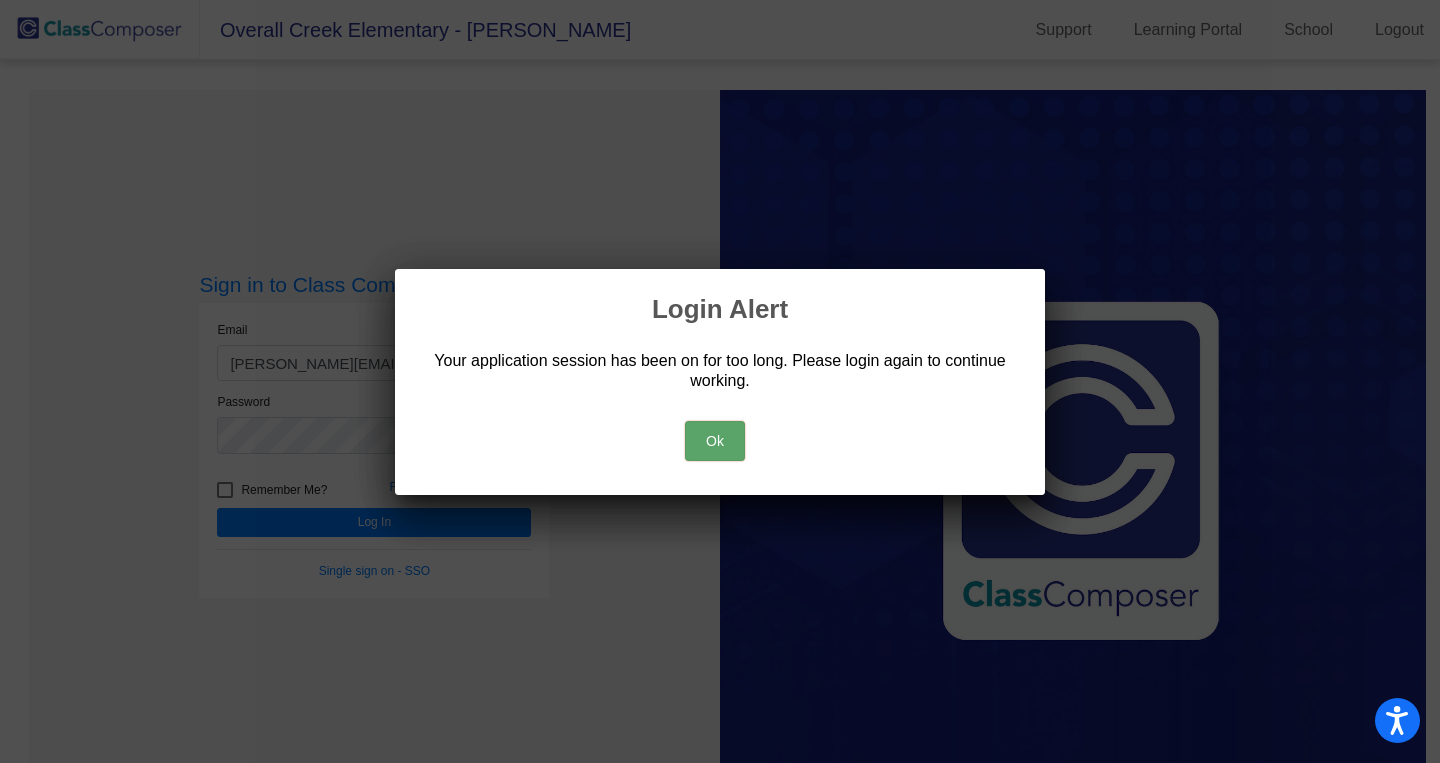 click on "Ok" at bounding box center (715, 441) 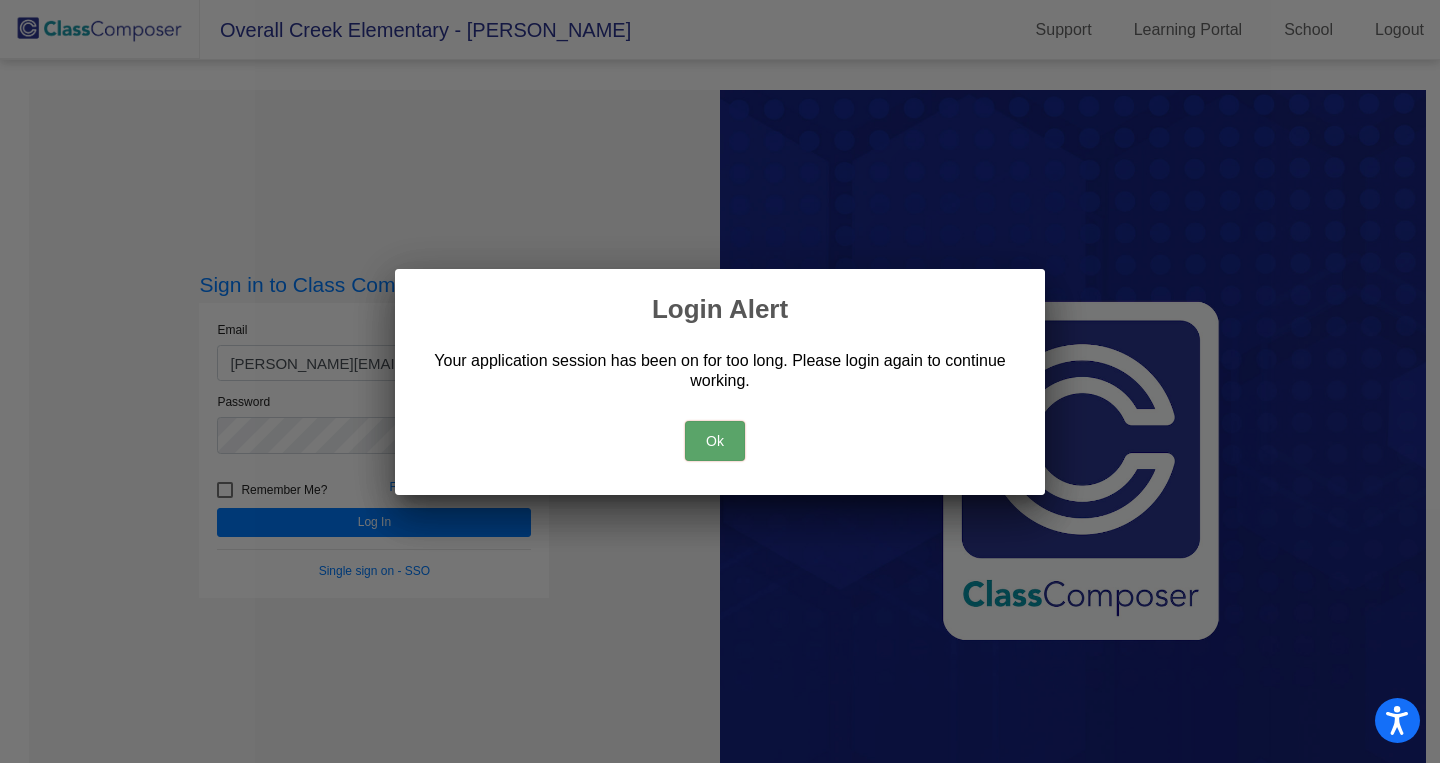click on "Ok" at bounding box center (715, 441) 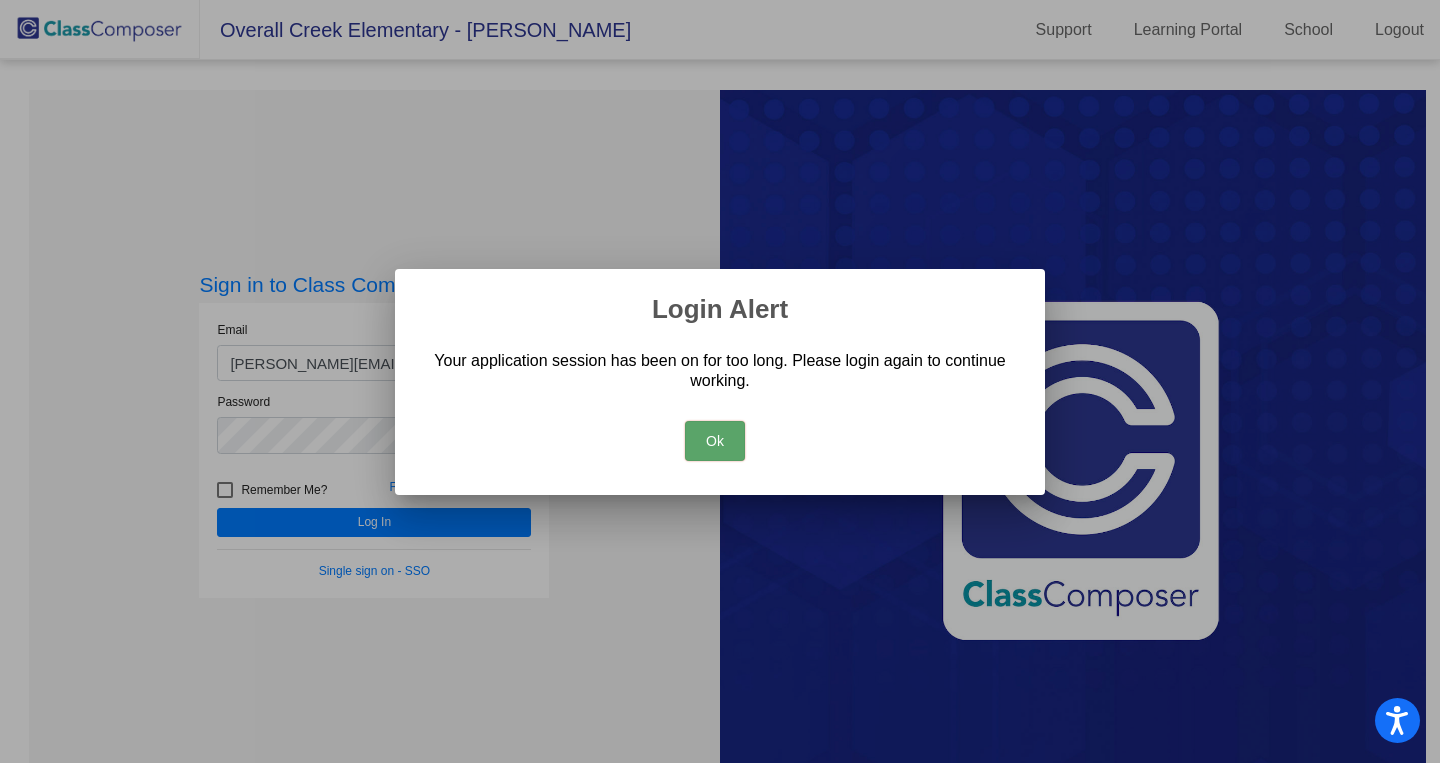 click on "Ok" at bounding box center (715, 441) 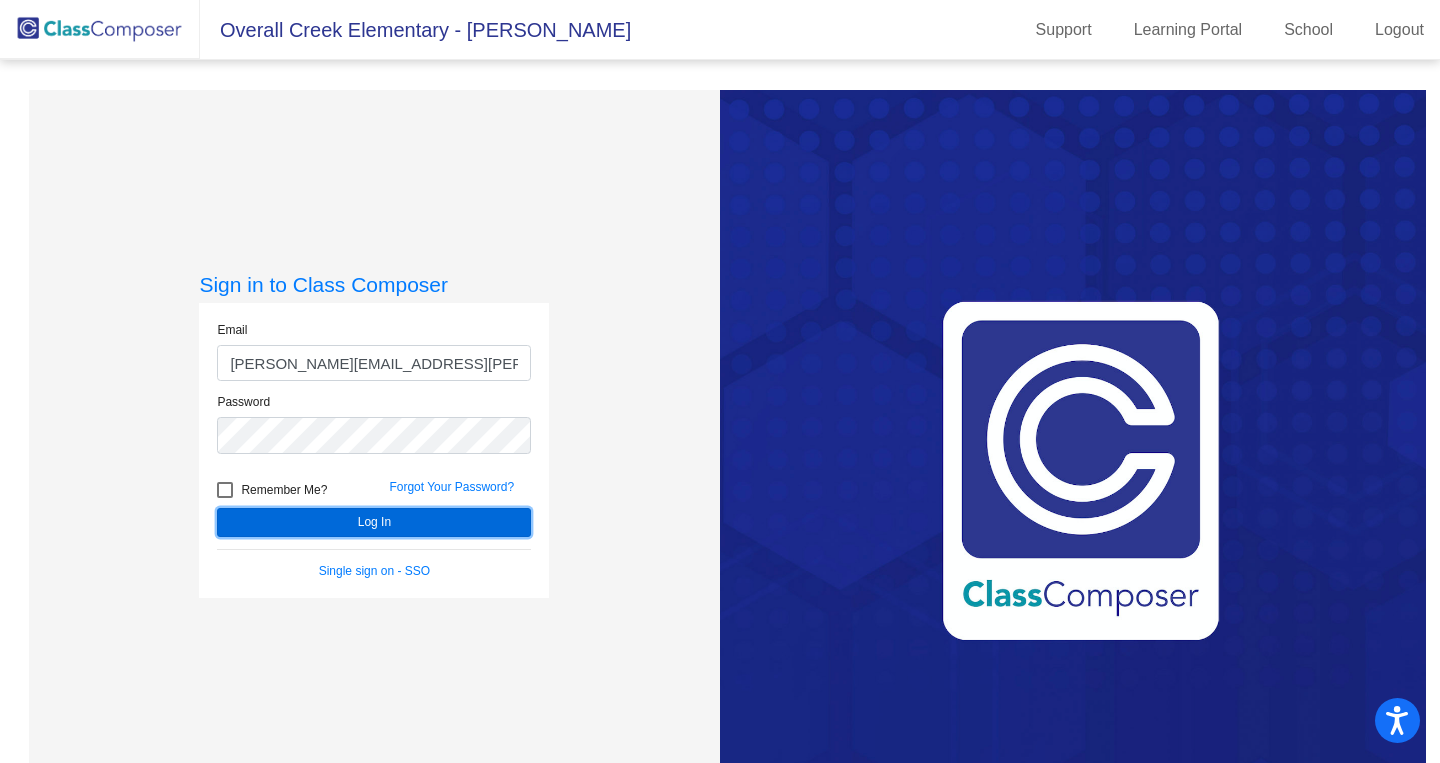 click on "Log In" 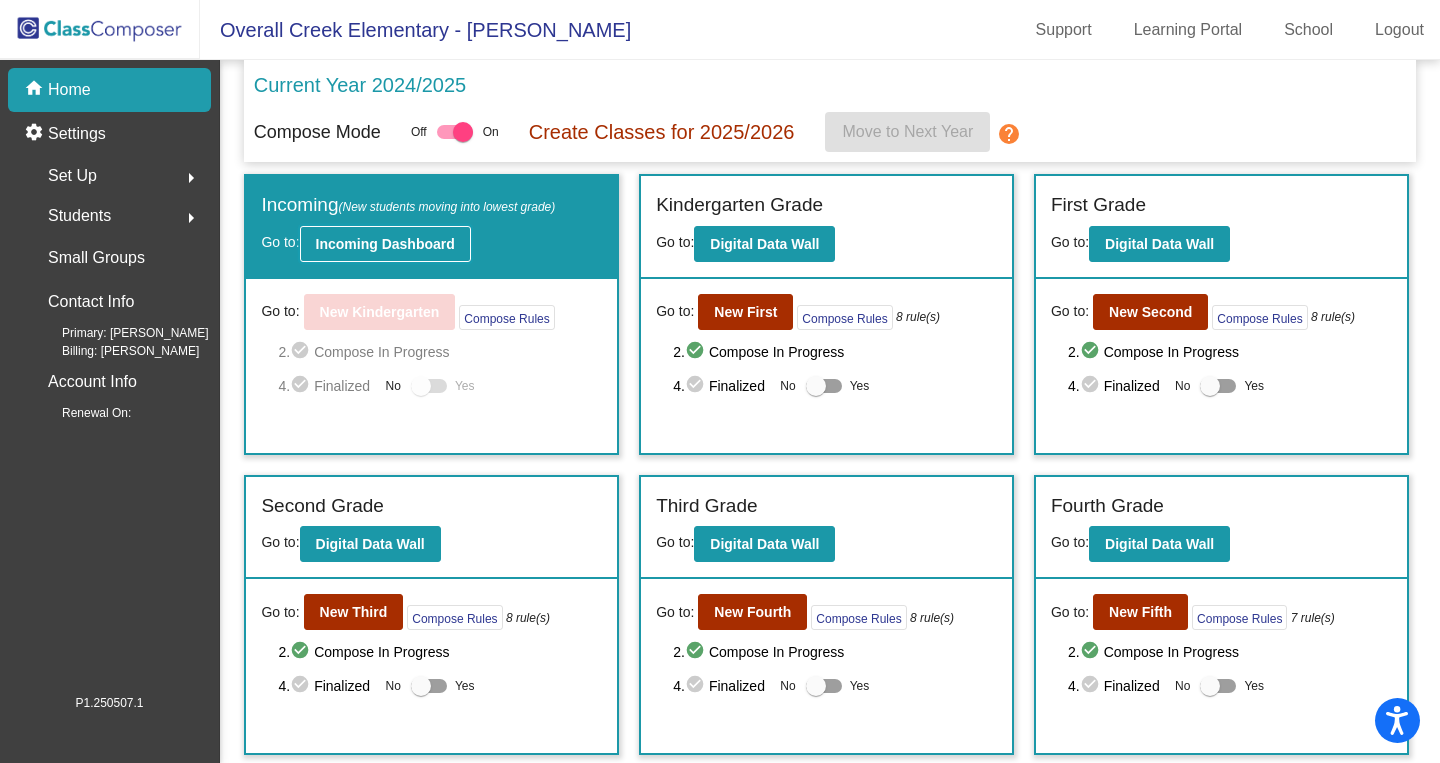 click on "Incoming Dashboard" 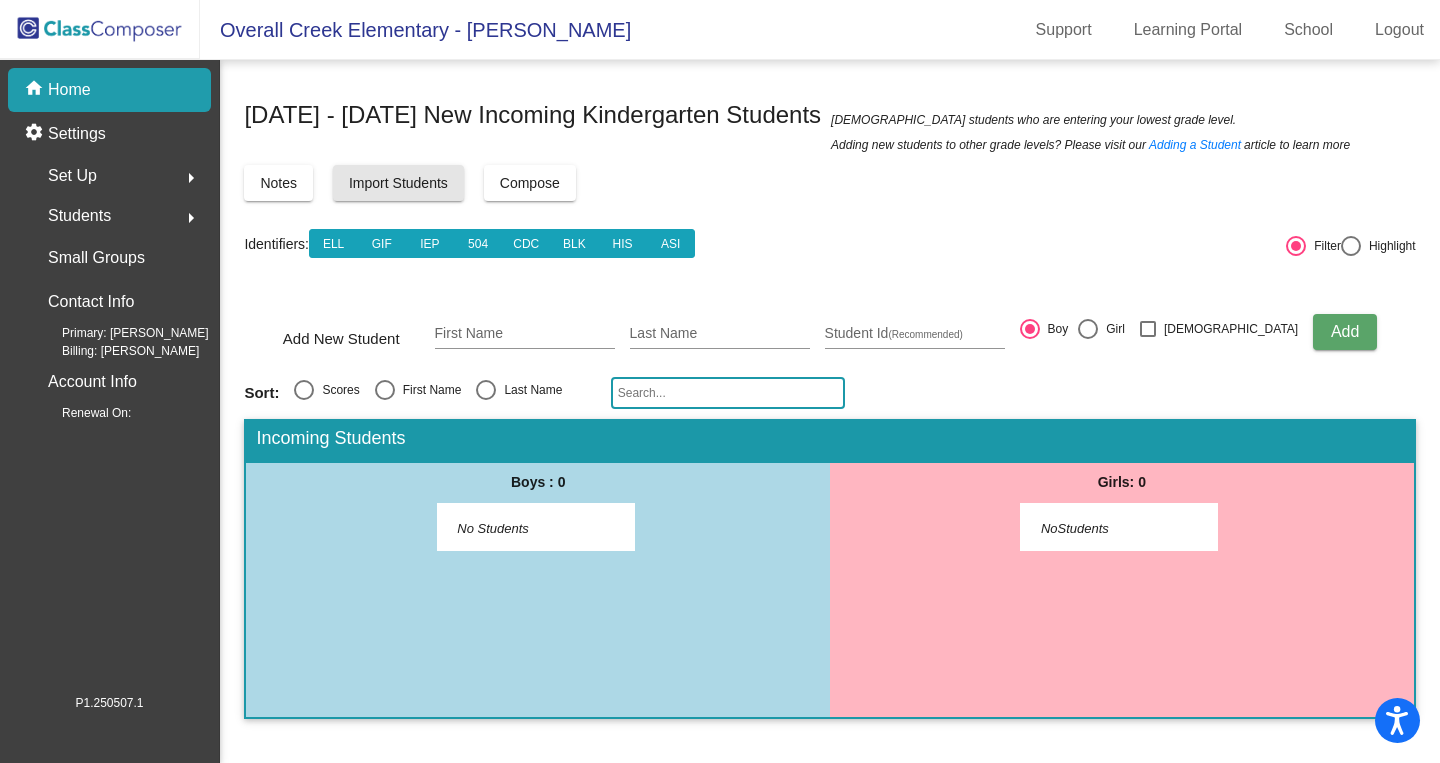 click on "Import Students" 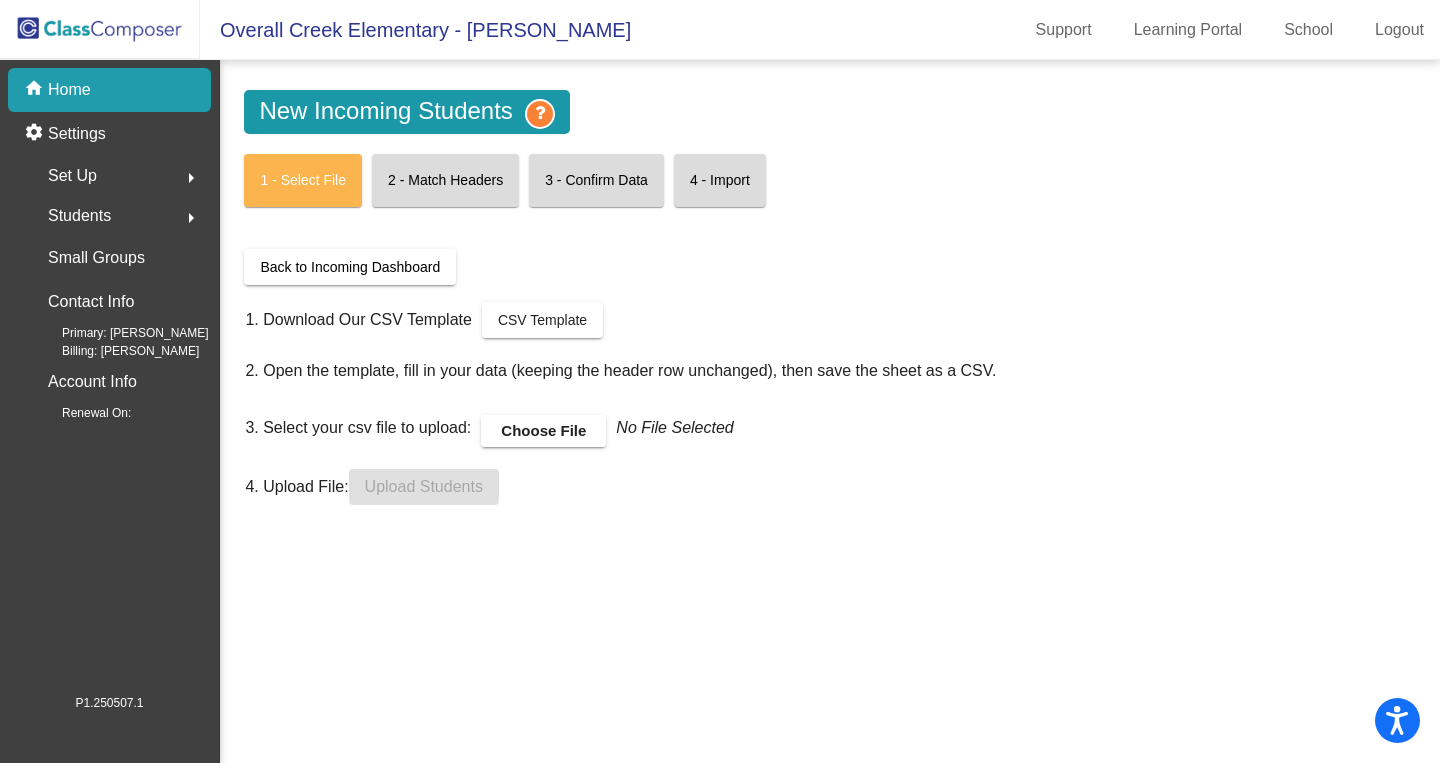 click on "1 - Select File   2 - Match Headers  3 - Confirm Data  4 - Import" 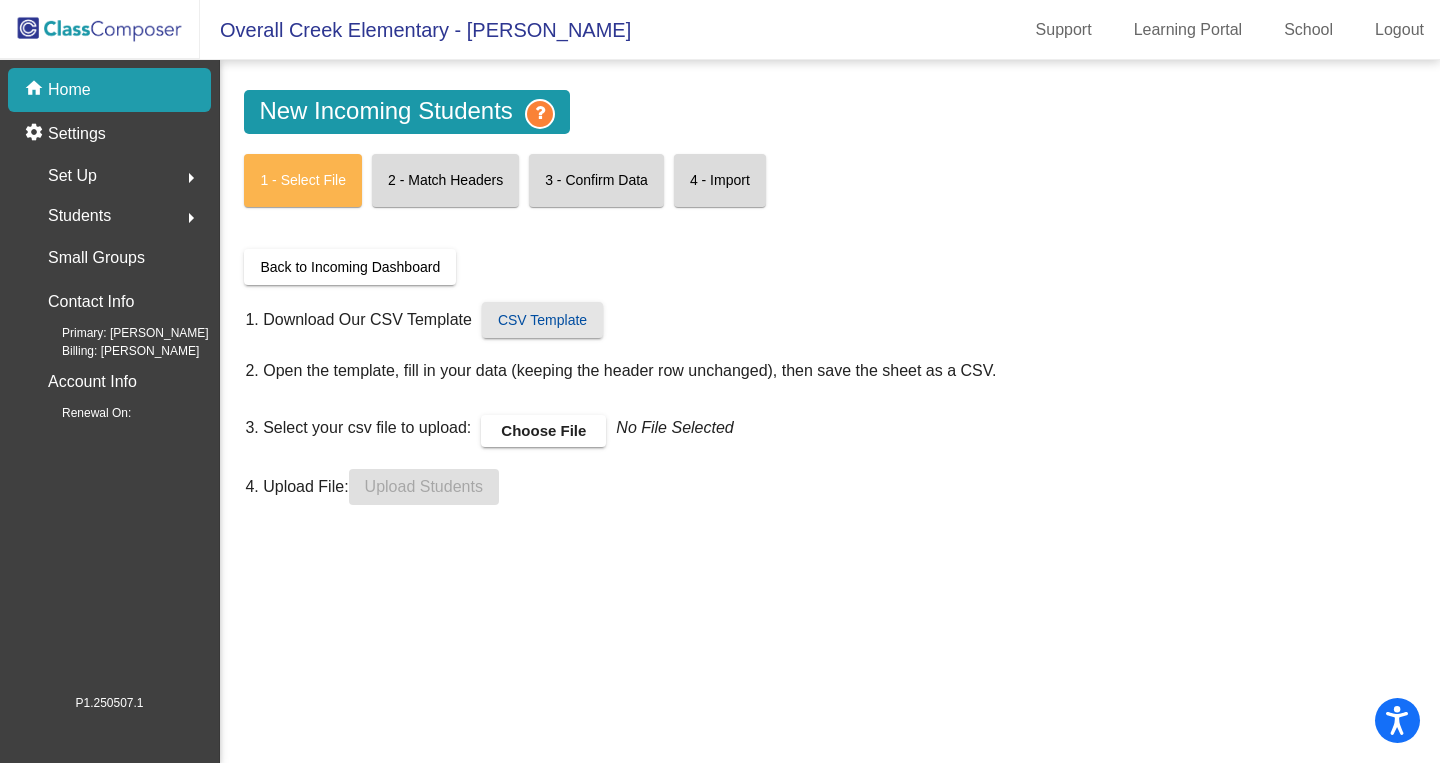 click on "CSV Template" at bounding box center [542, 320] 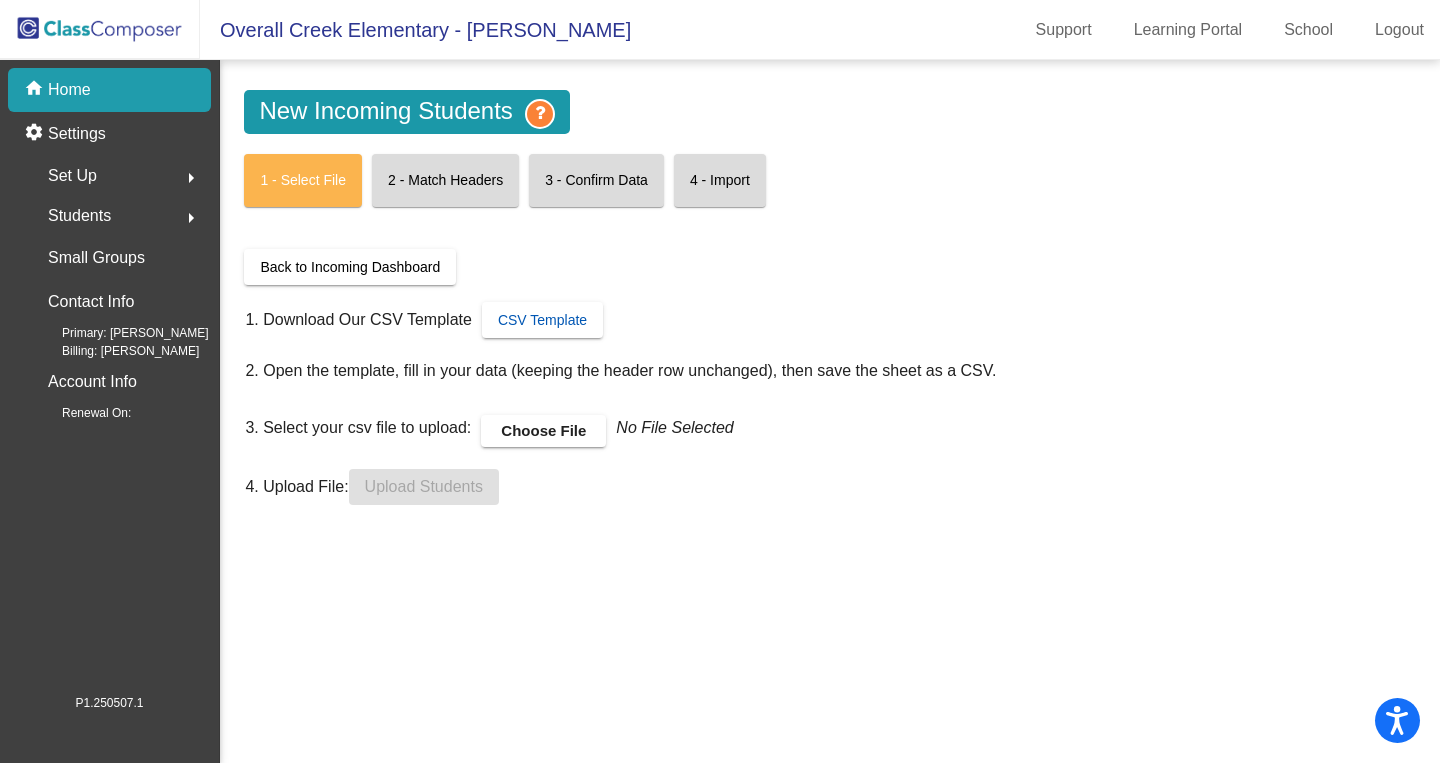 click on "CSV Template" at bounding box center [542, 320] 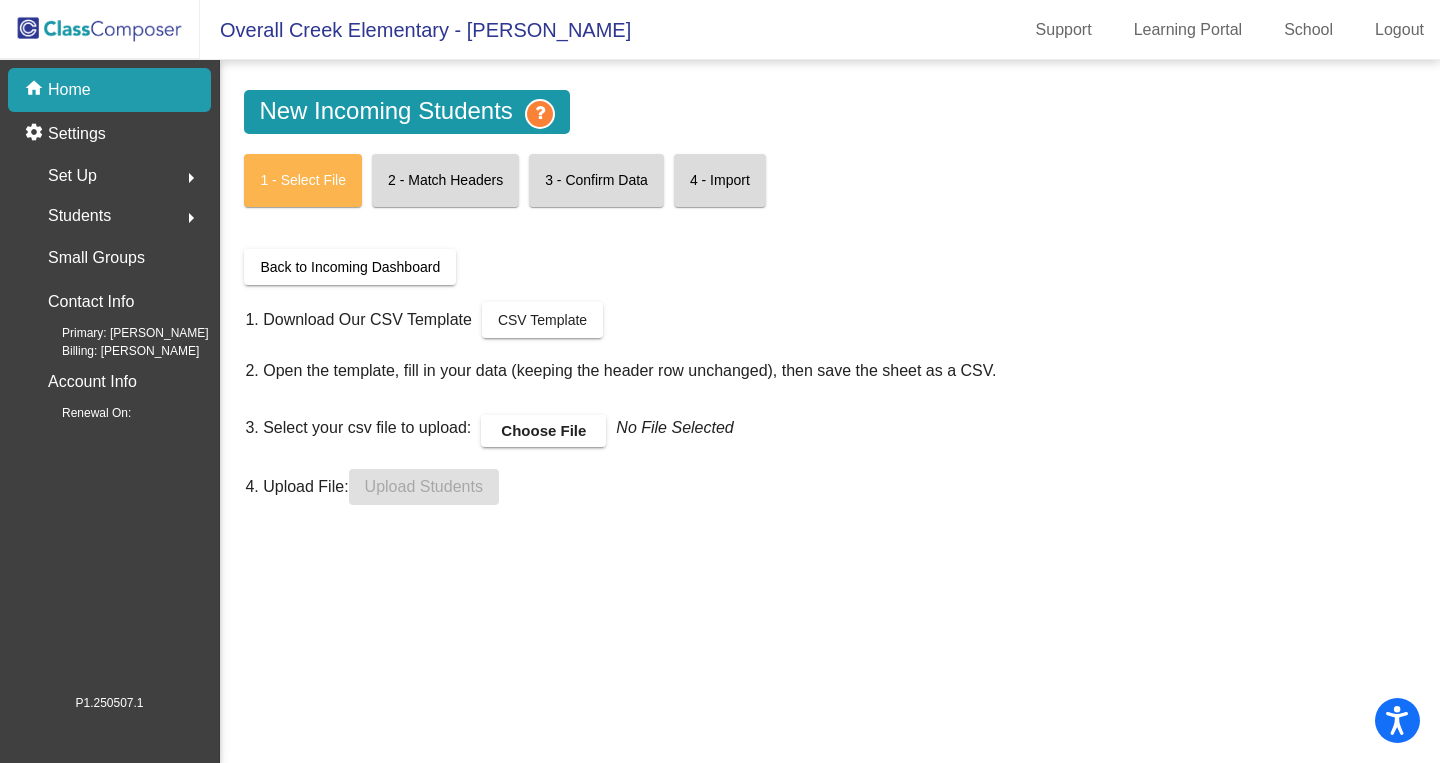 click 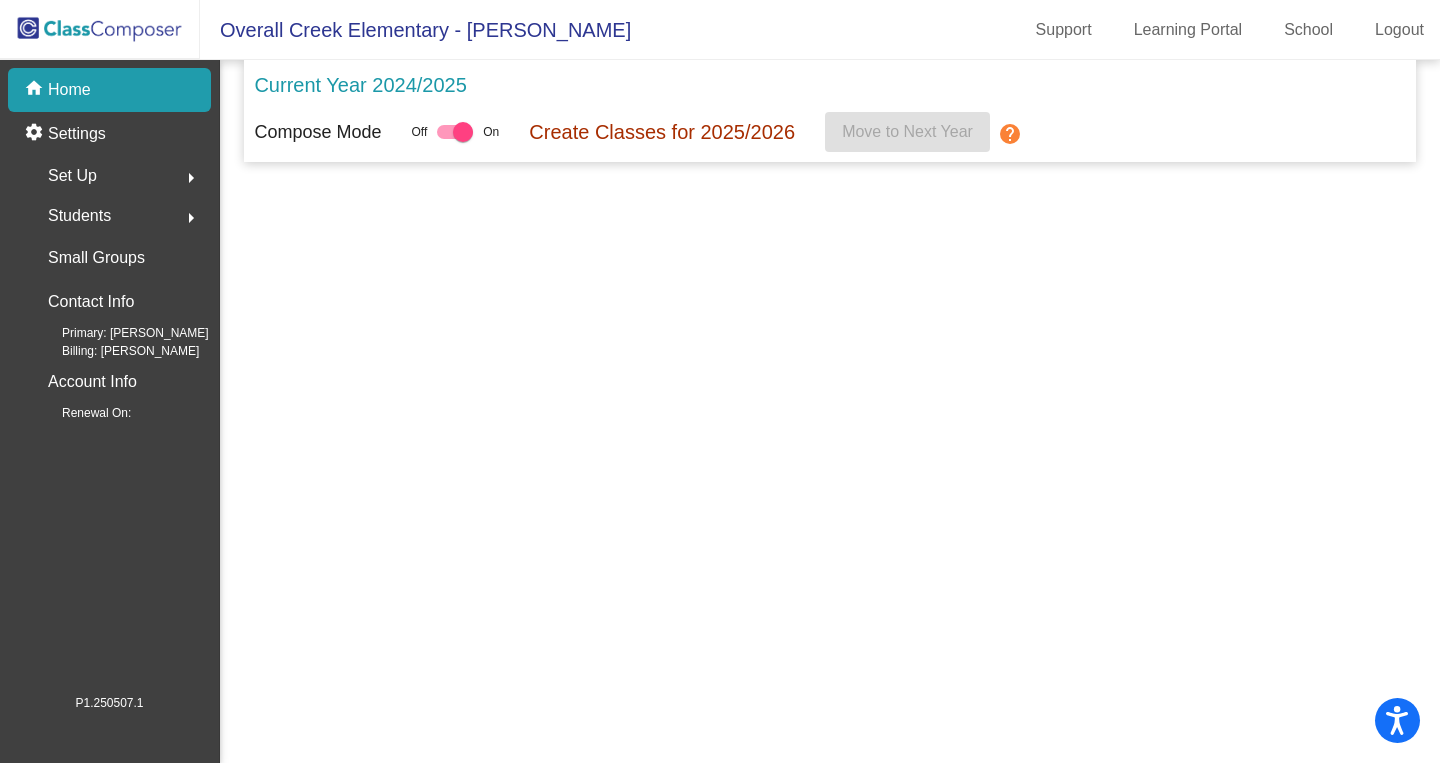 click 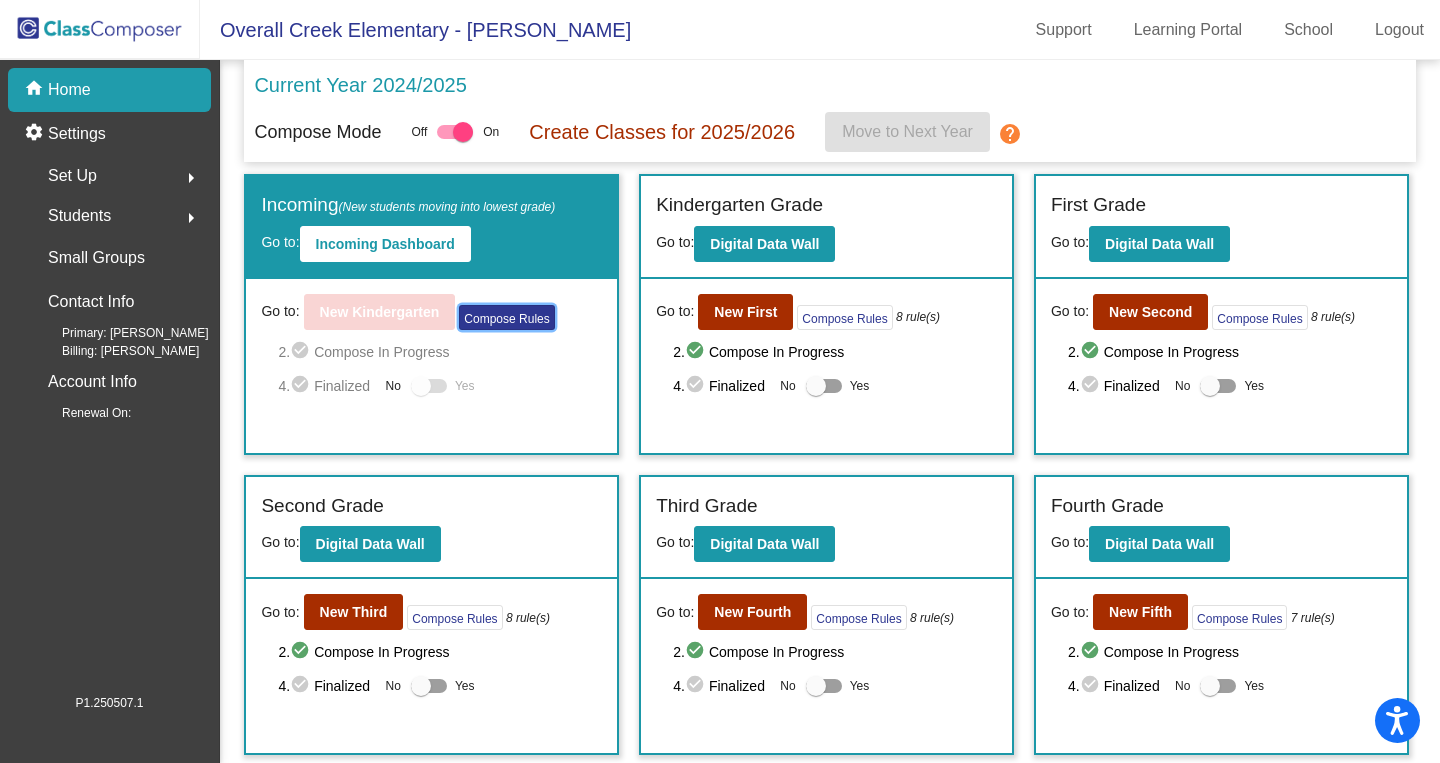 click on "Compose Rules" 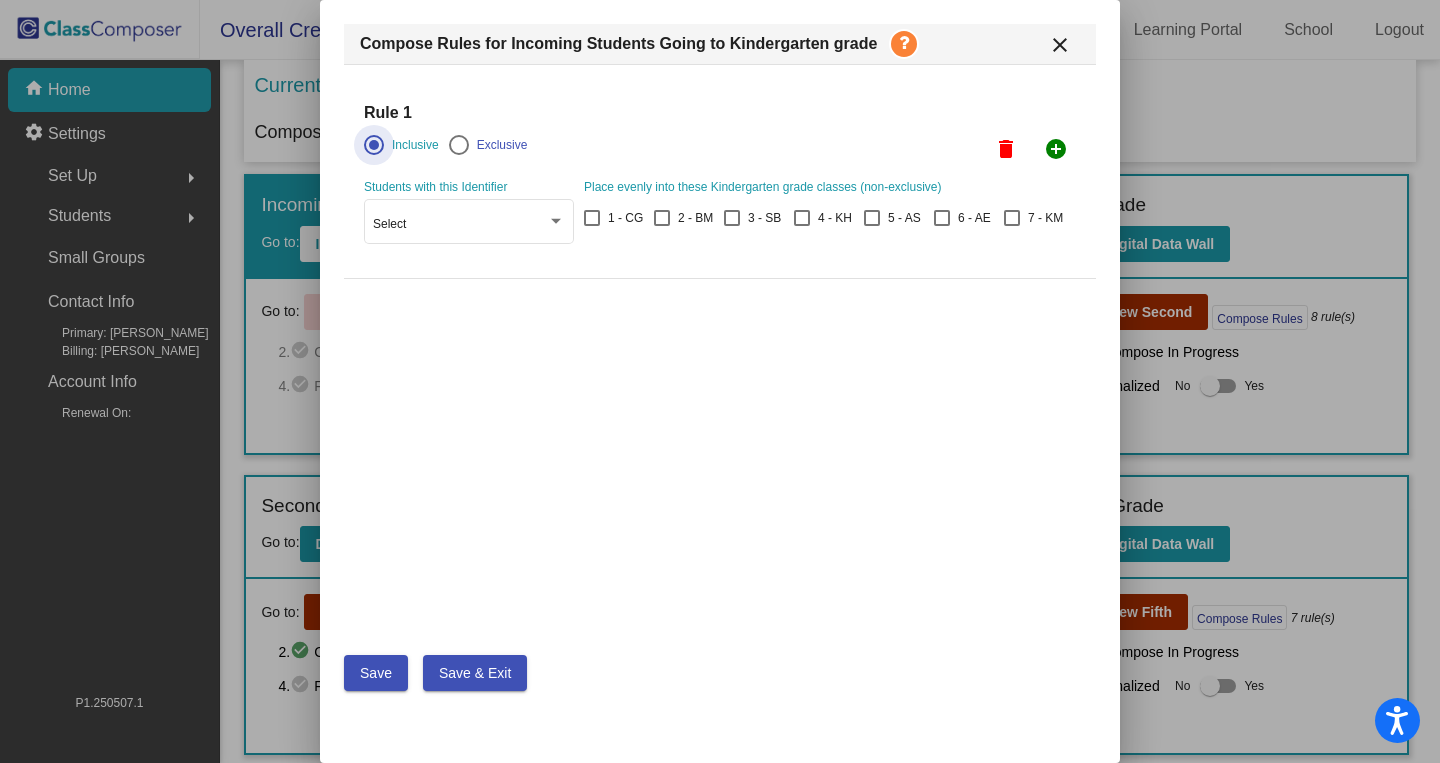 click on "close" at bounding box center [1060, 45] 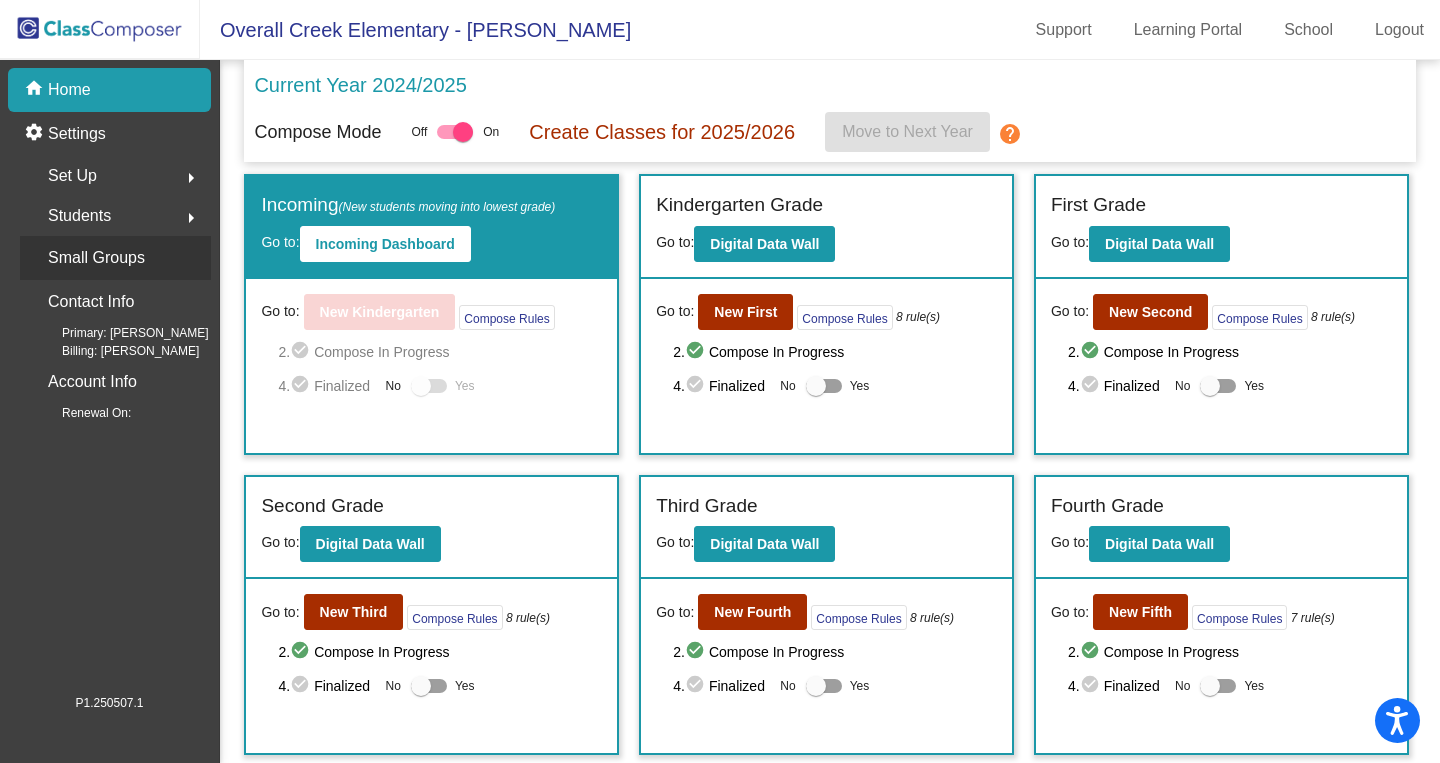 click on "Small Groups" 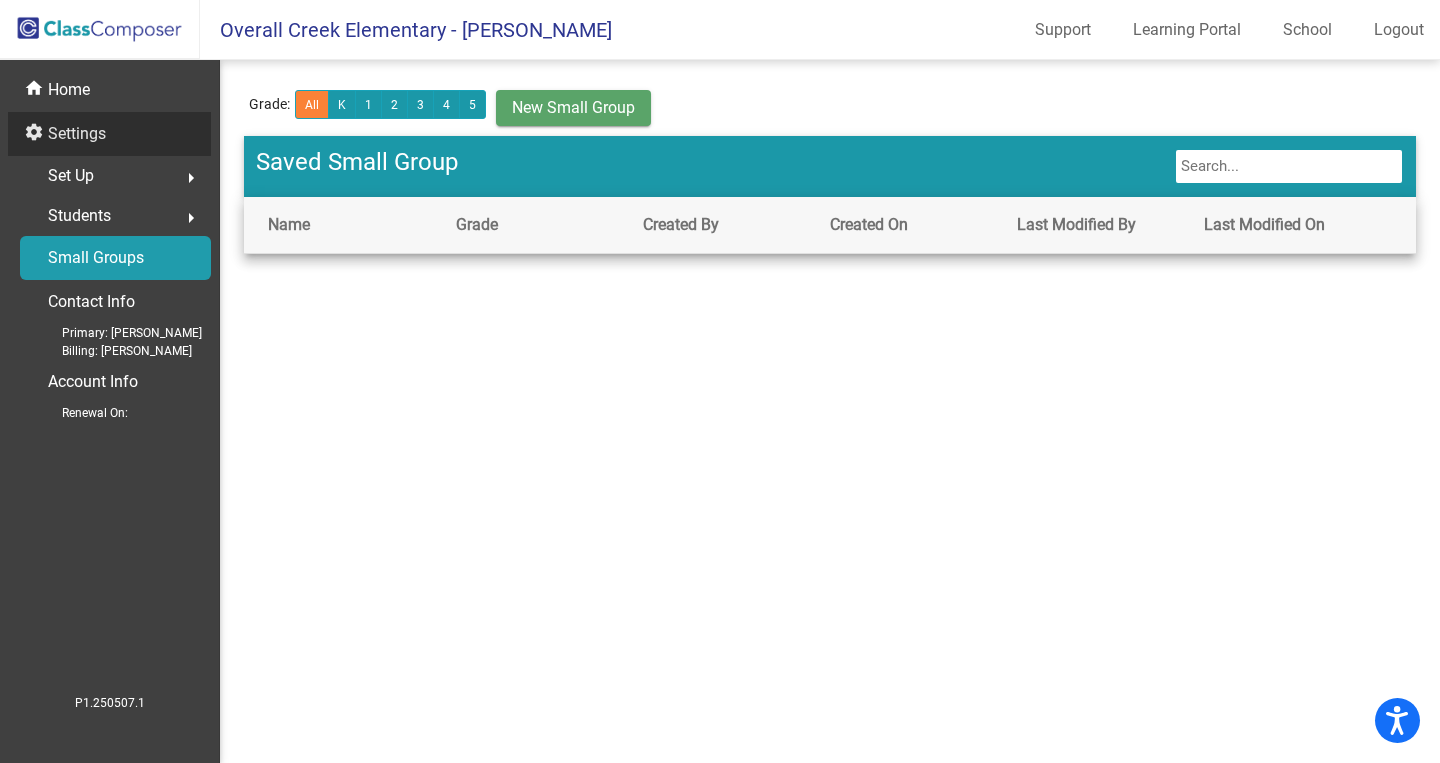 click on "settings Settings" 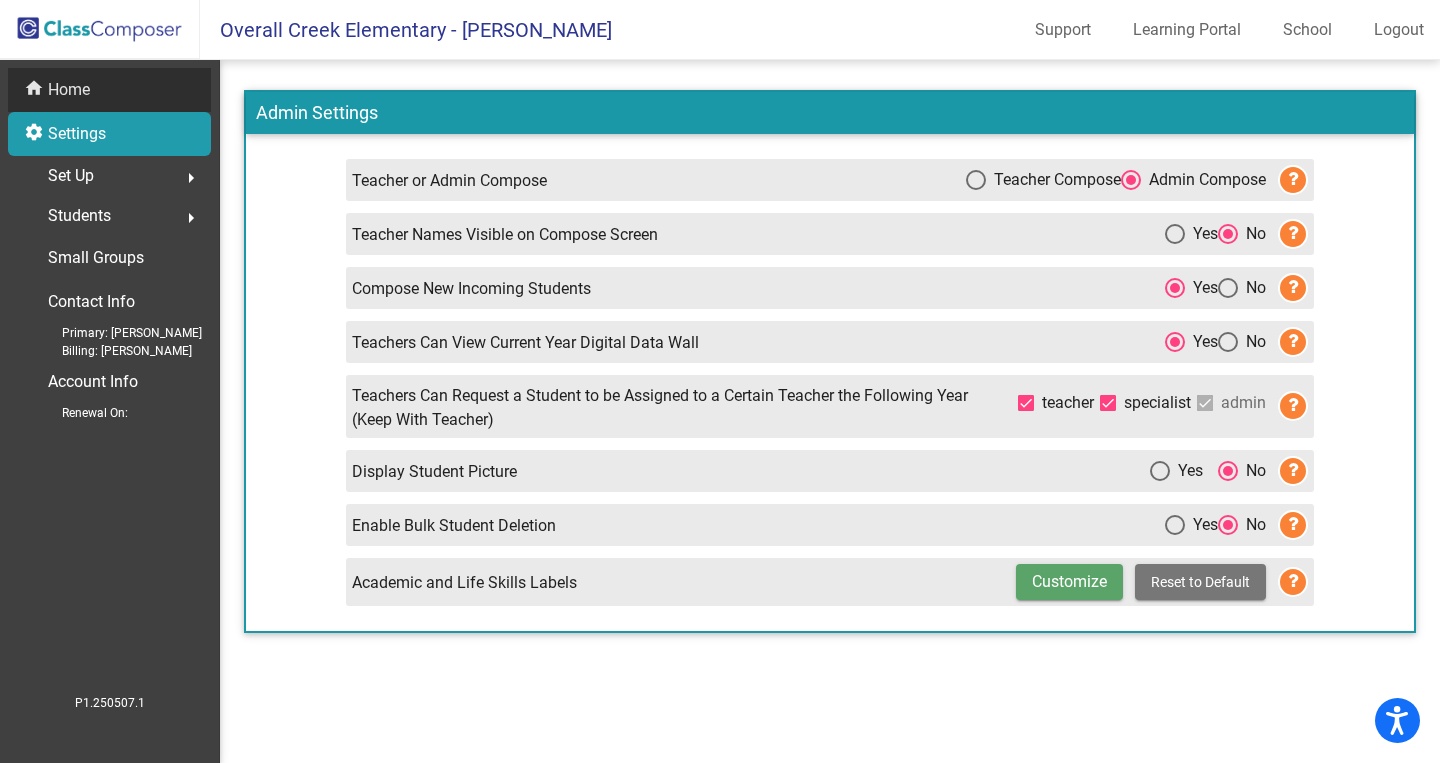 click on "Home" 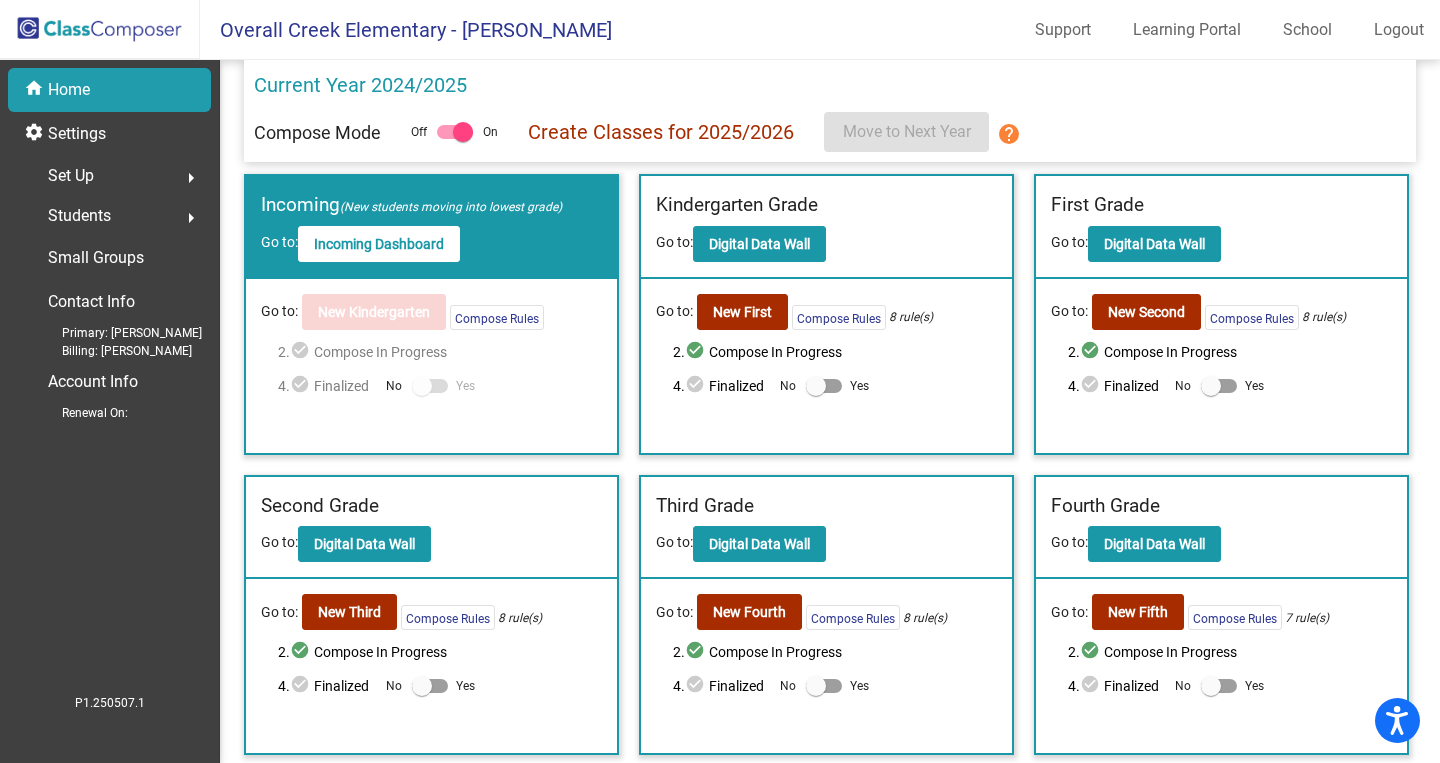 click on "Set Up  arrow_right" 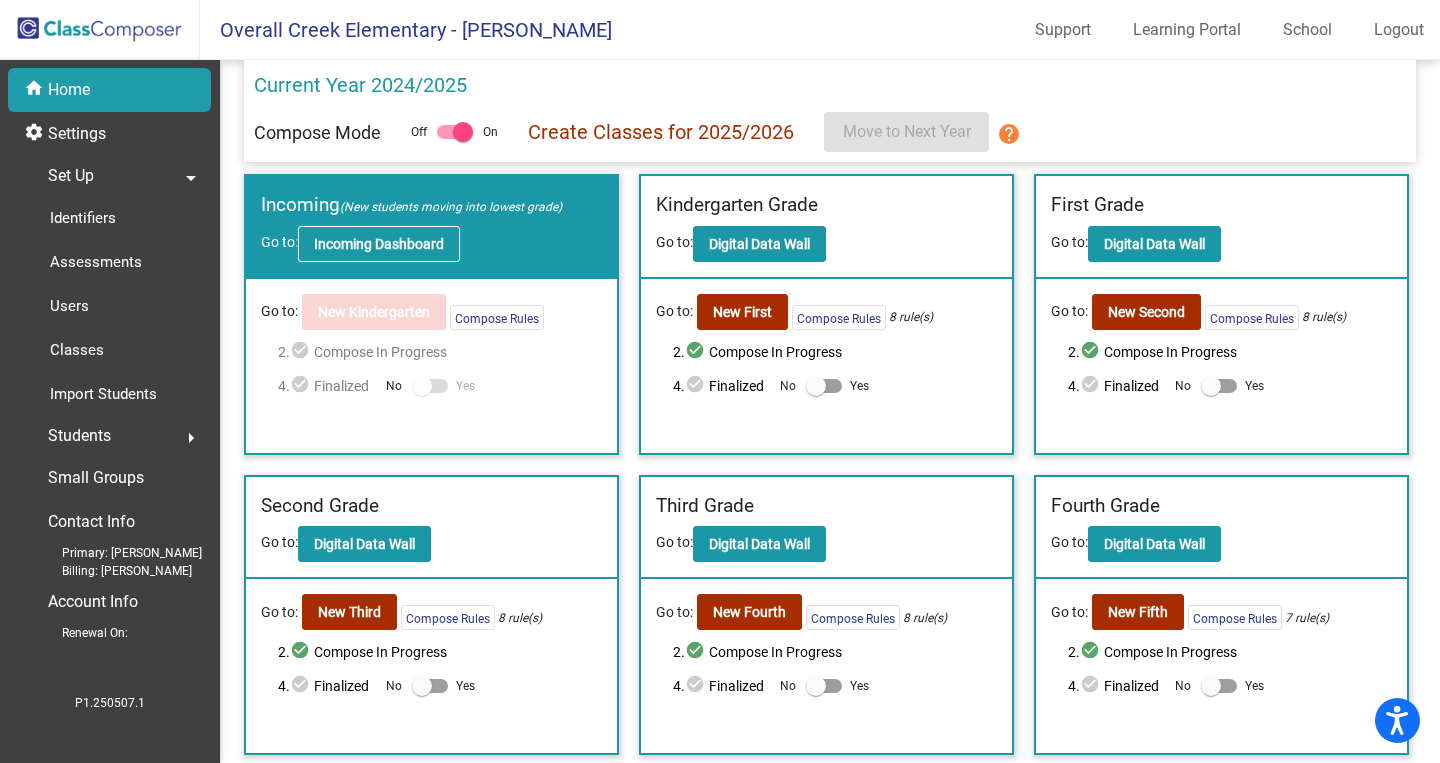 click on "Incoming Dashboard" 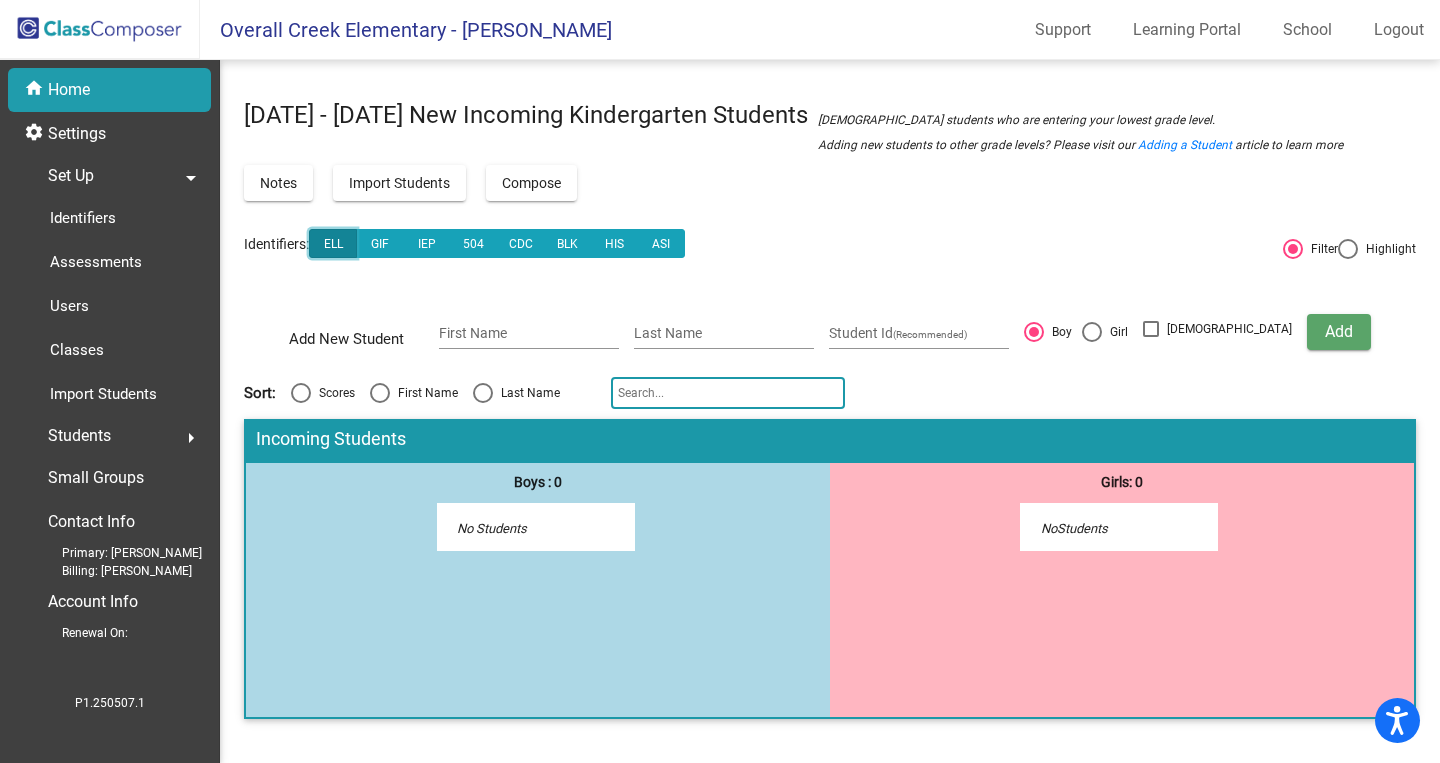 click on "ELL" at bounding box center (333, 243) 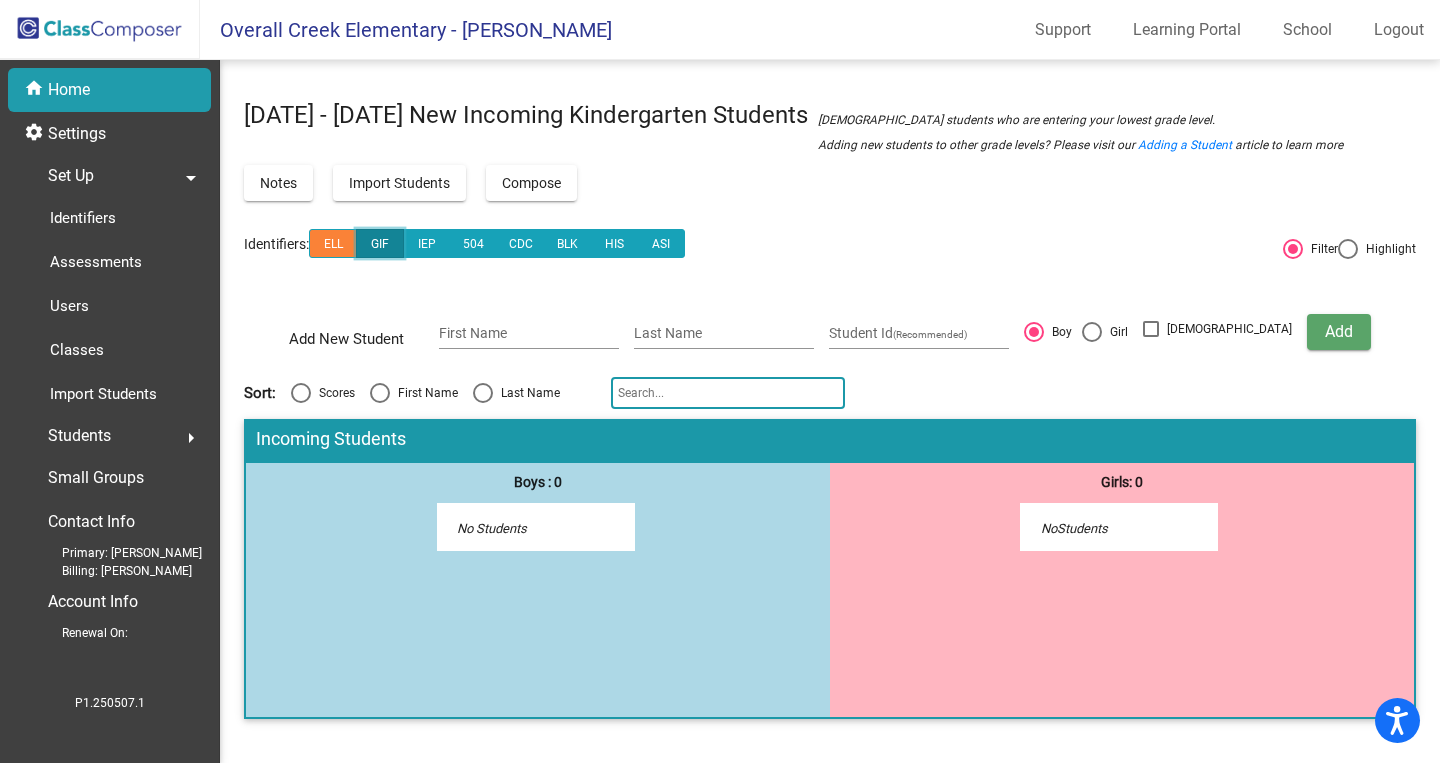 click on "GIF" at bounding box center [380, 243] 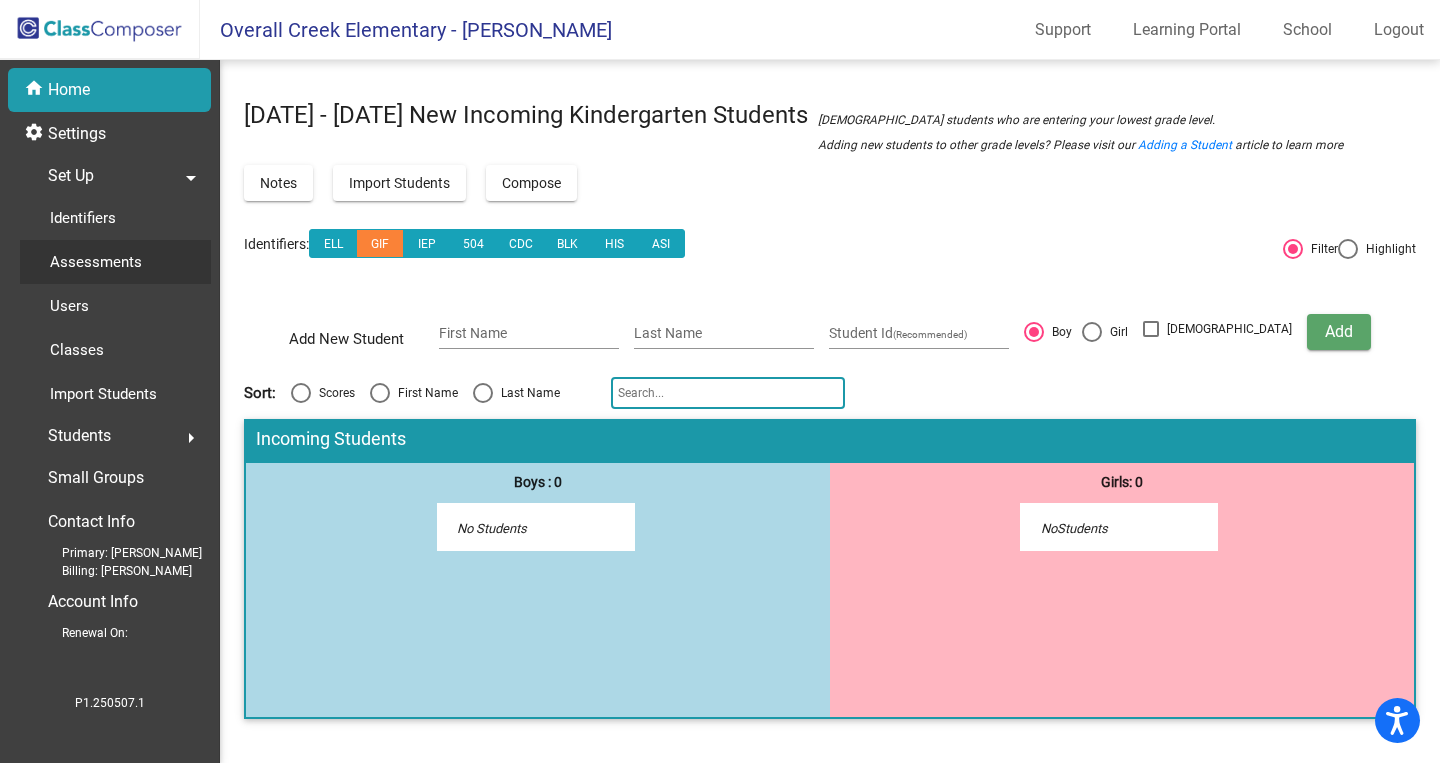 click on "Assessments" 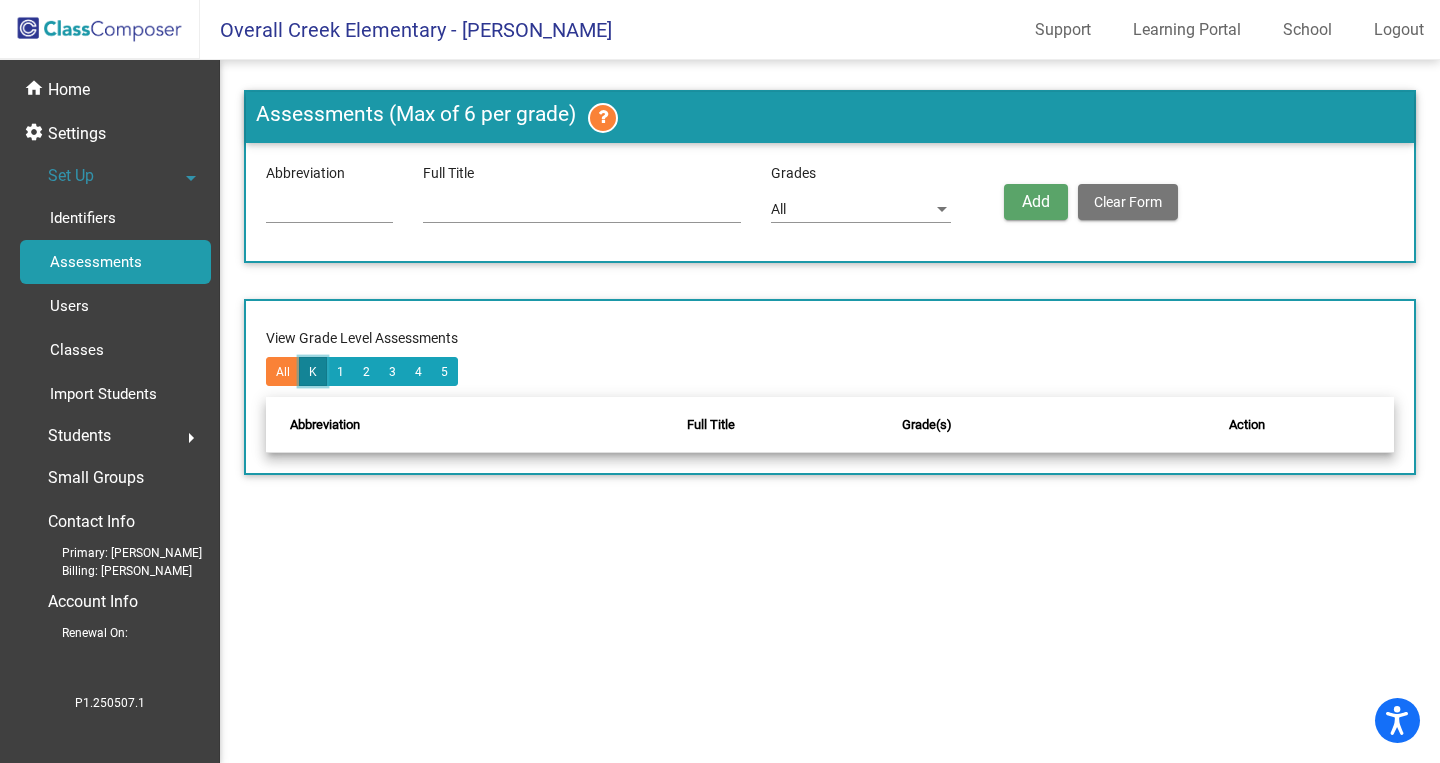 click on "K" at bounding box center [313, 371] 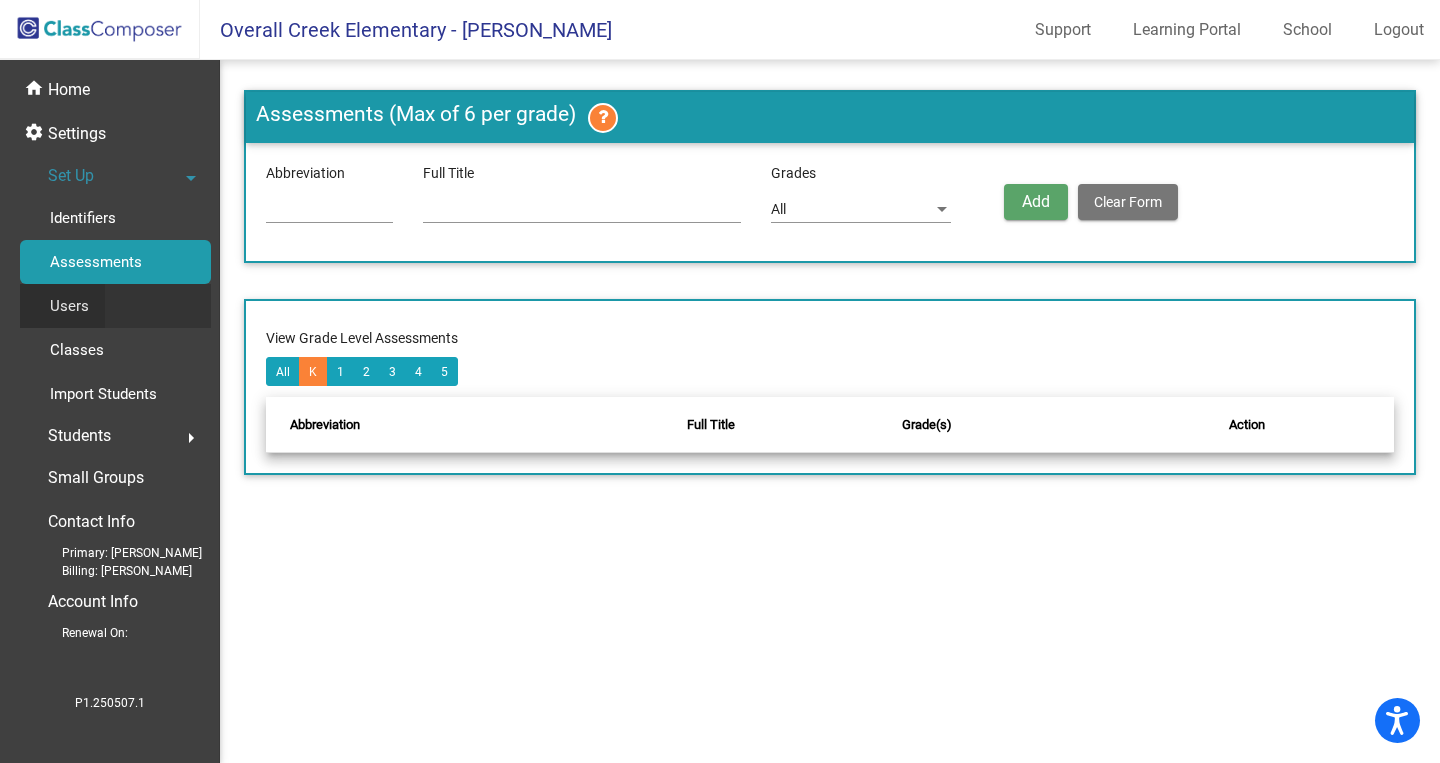 click on "Users" 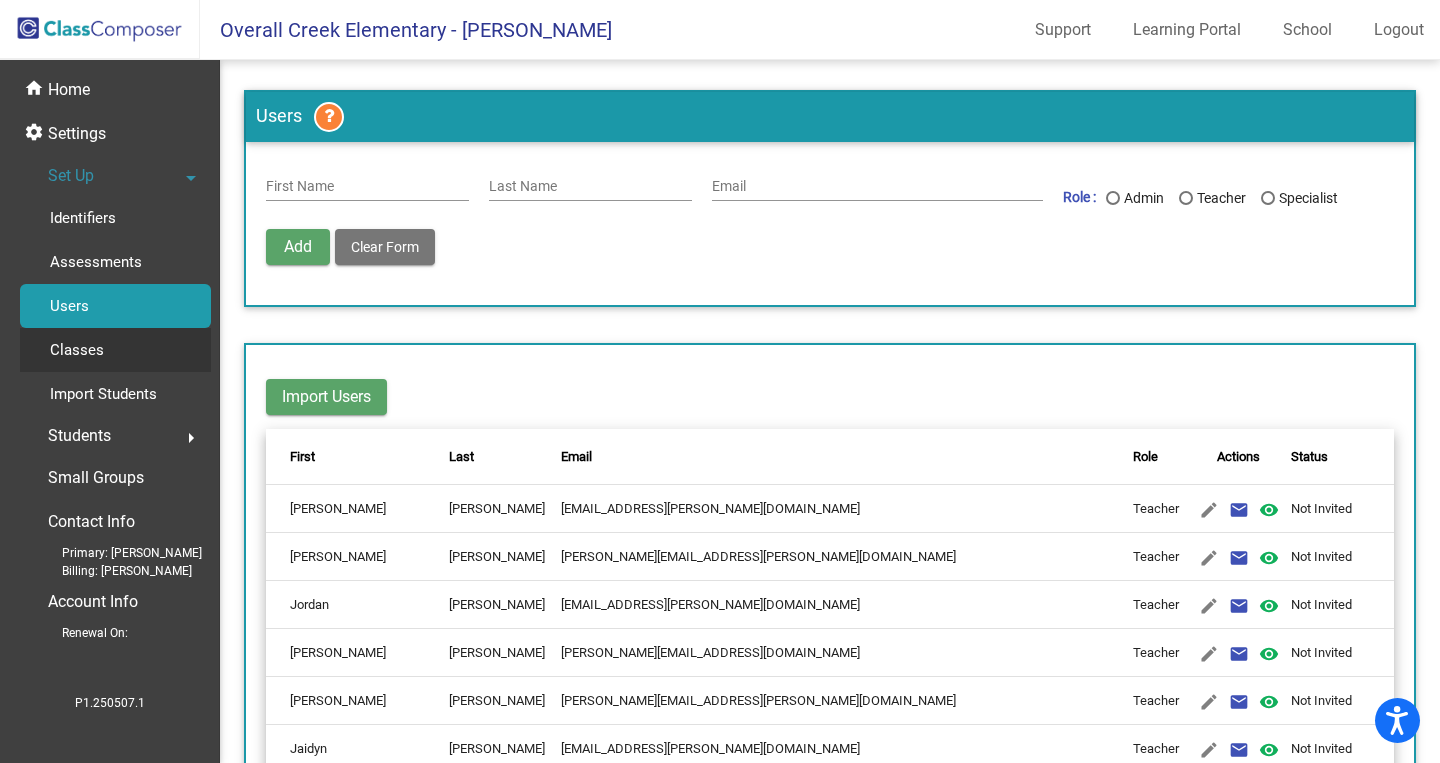 click on "Classes" 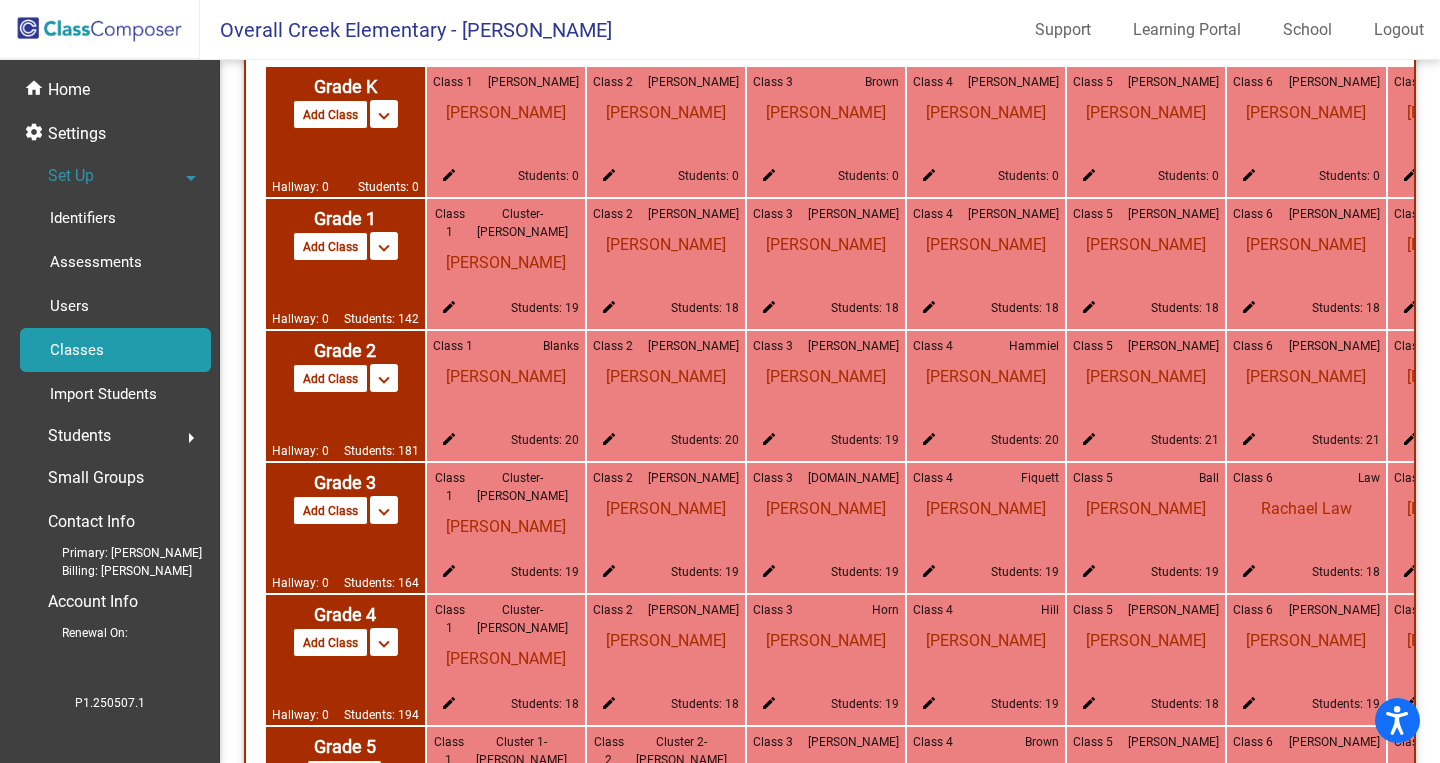 scroll, scrollTop: 926, scrollLeft: 0, axis: vertical 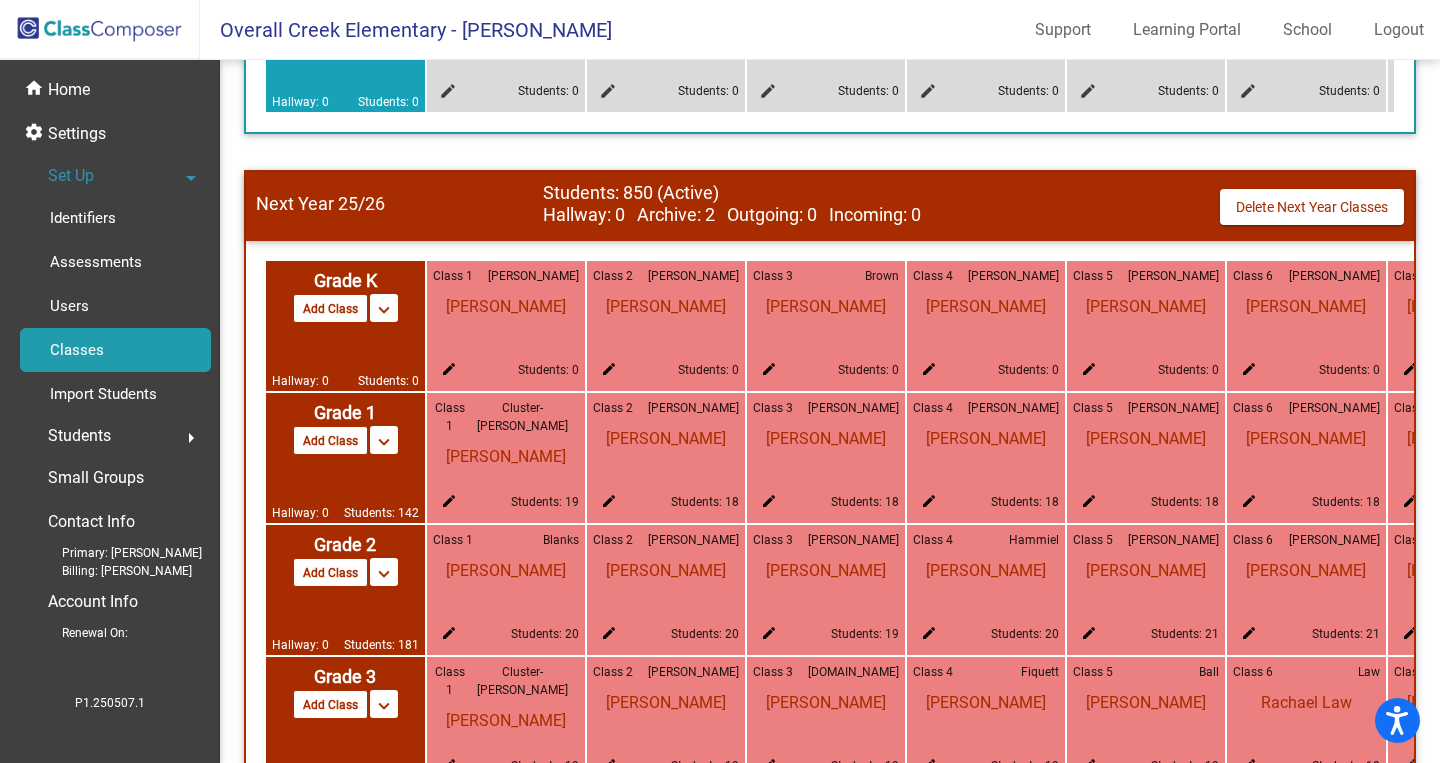 click on "Students  arrow_right" 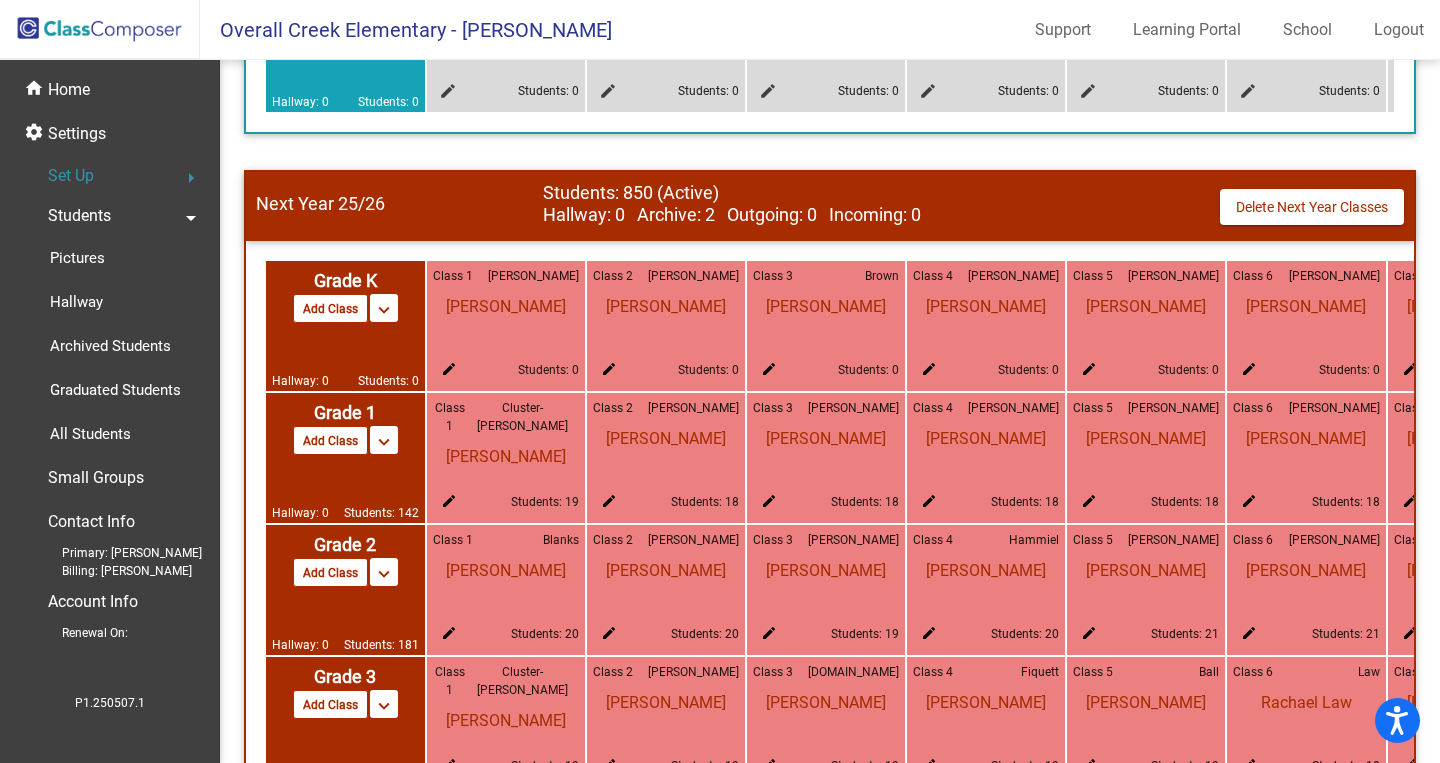 click on "Set Up  arrow_right" 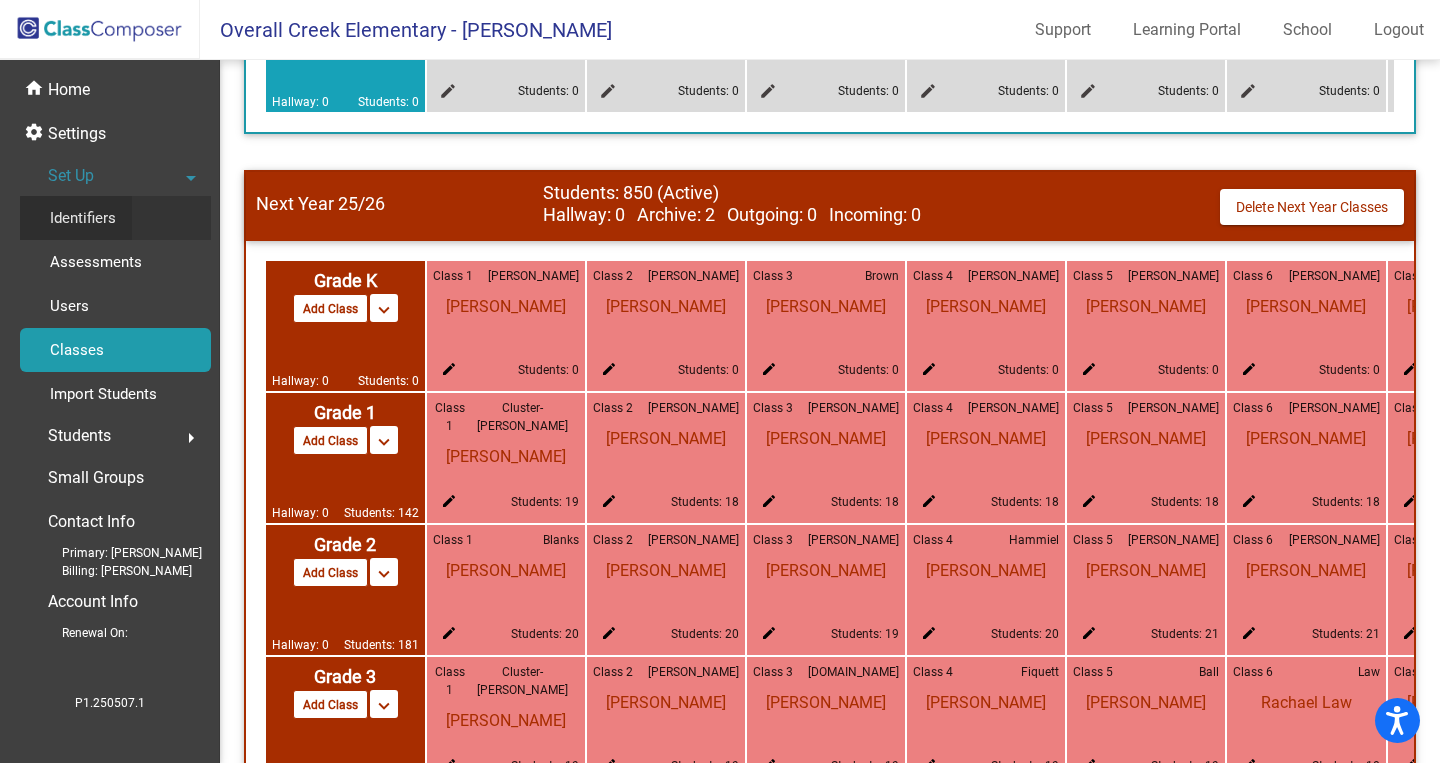click on "Identifiers" 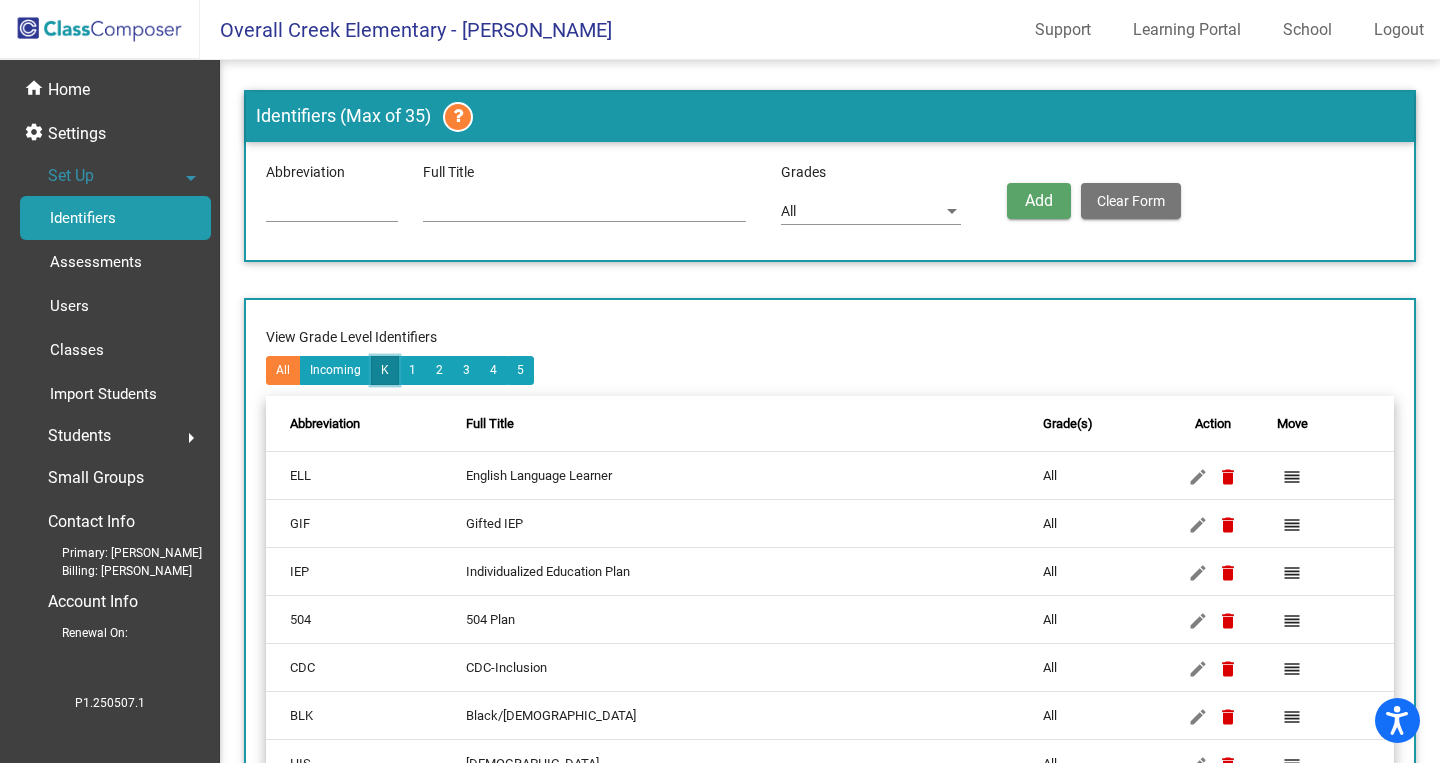 click on "K" at bounding box center [385, 370] 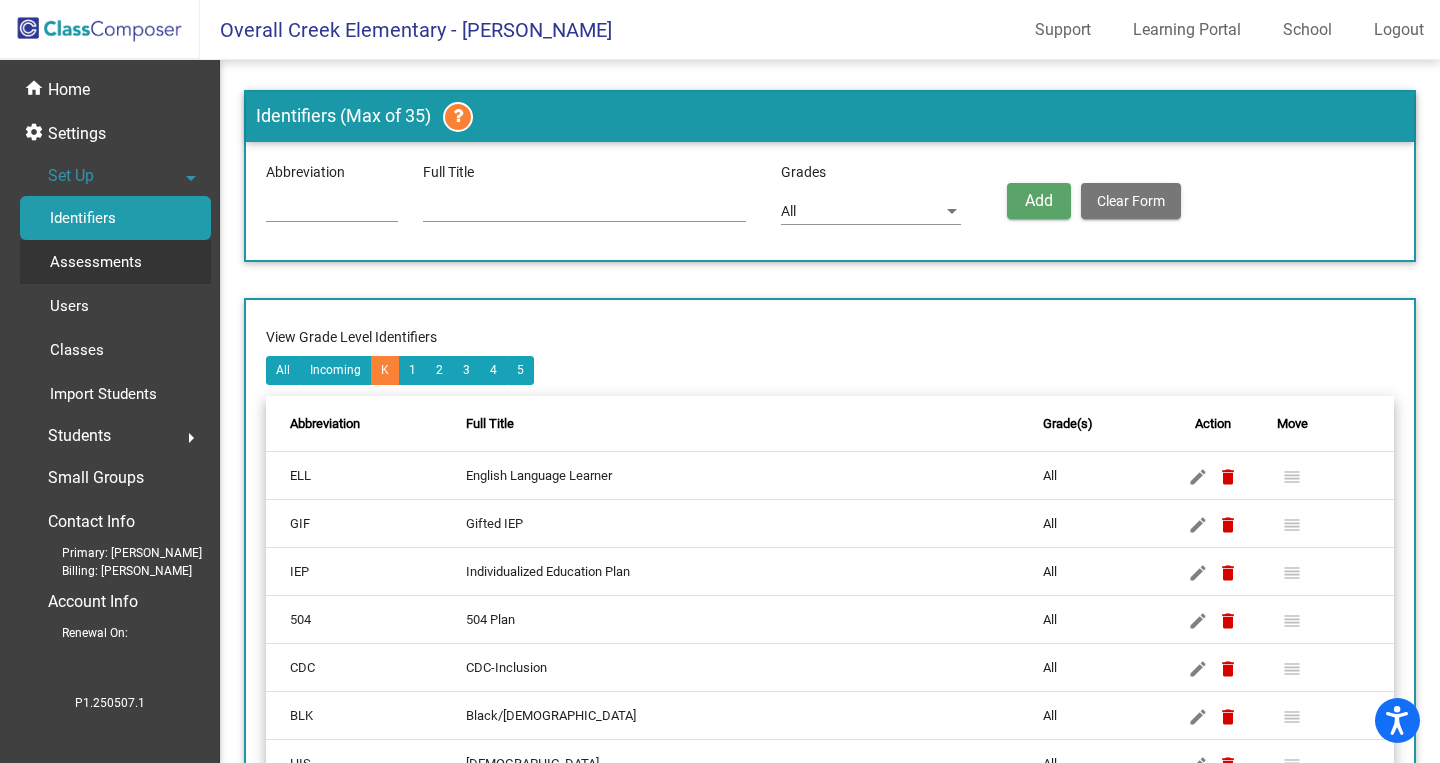 click on "Assessments" 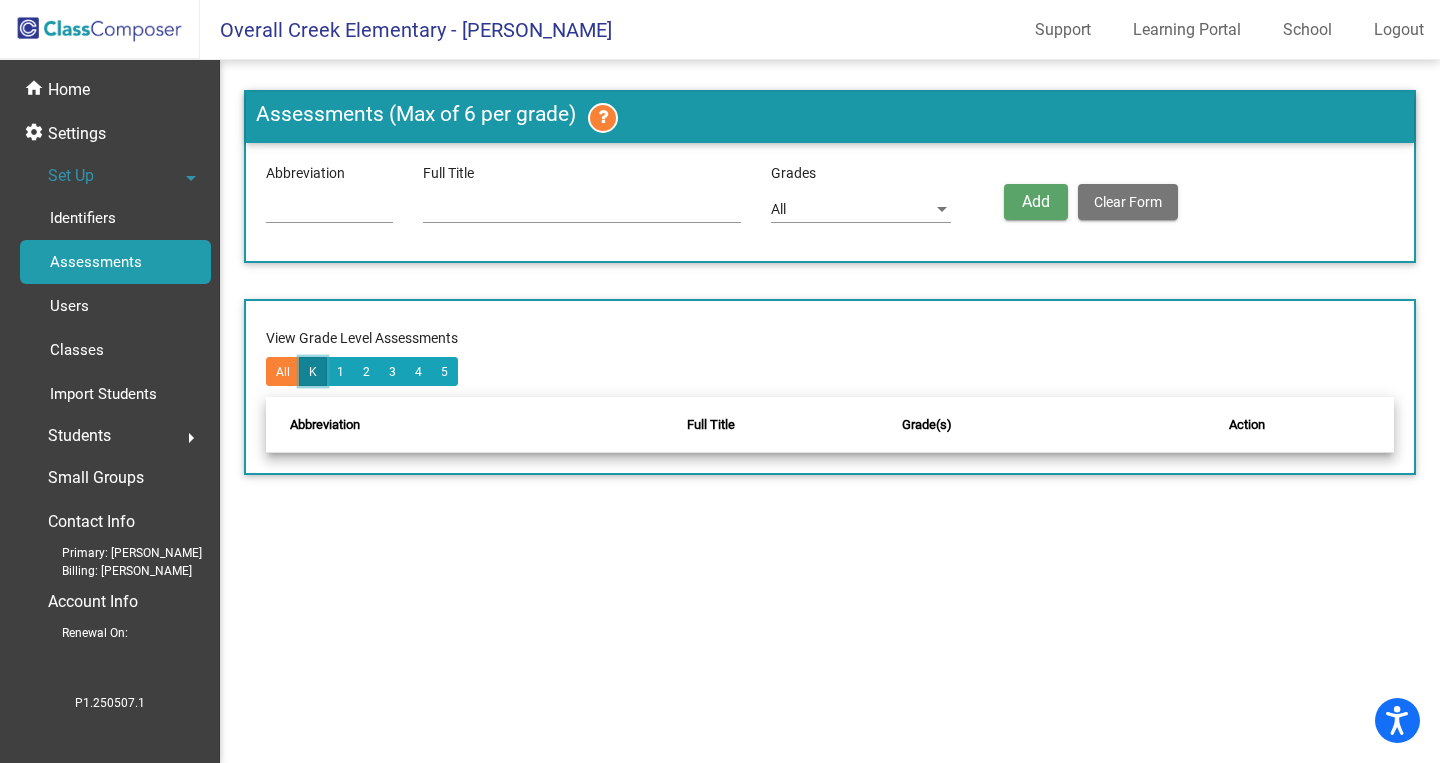 click on "K" at bounding box center [313, 371] 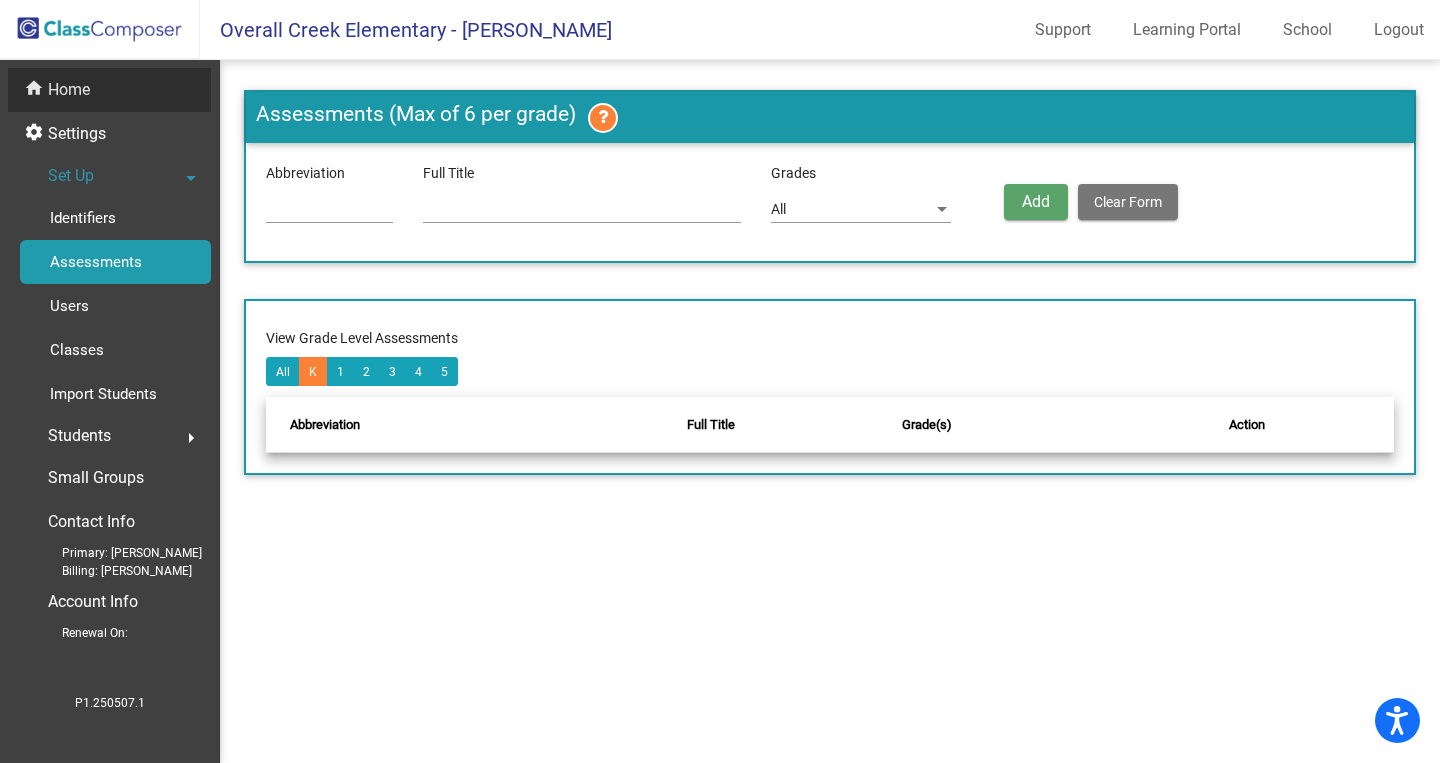 click on "Home" 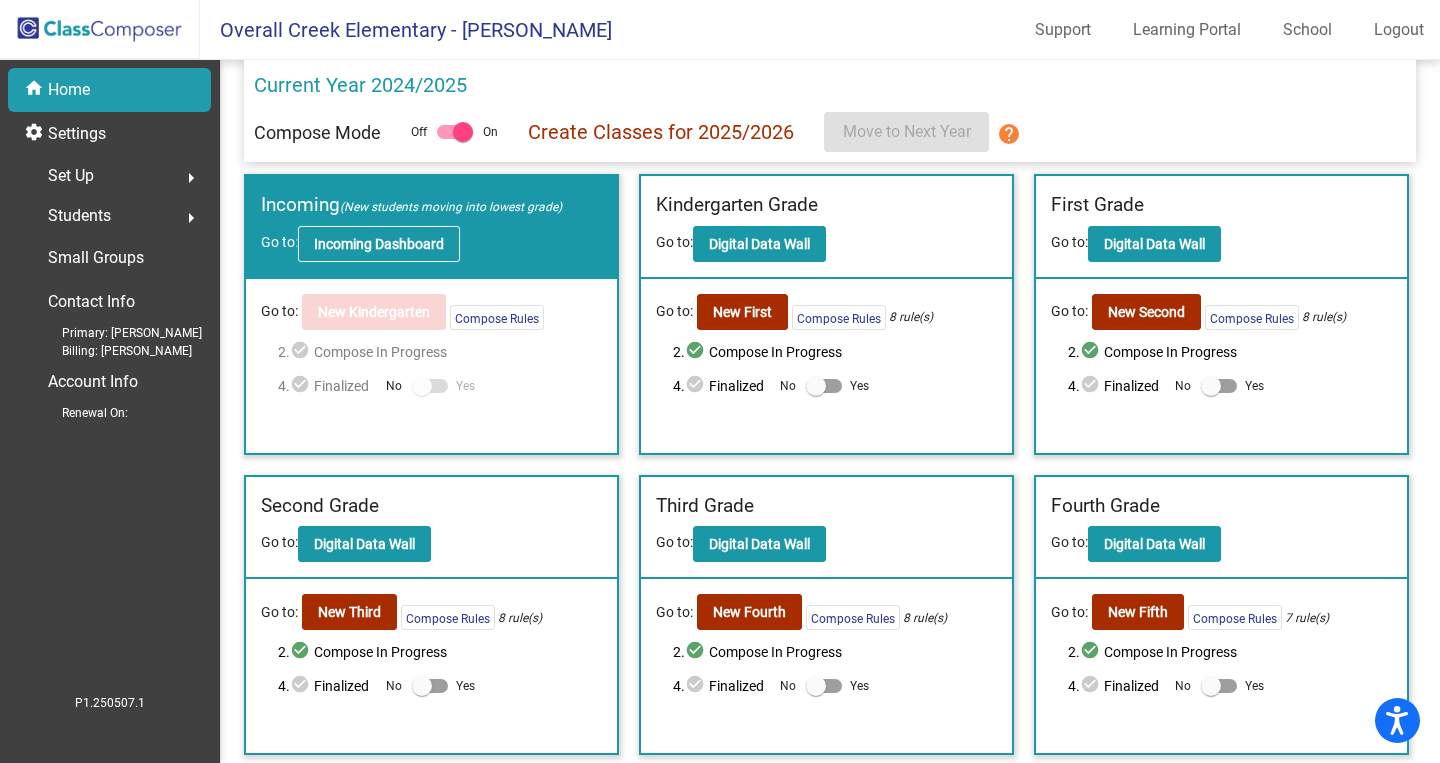 click on "Incoming Dashboard" 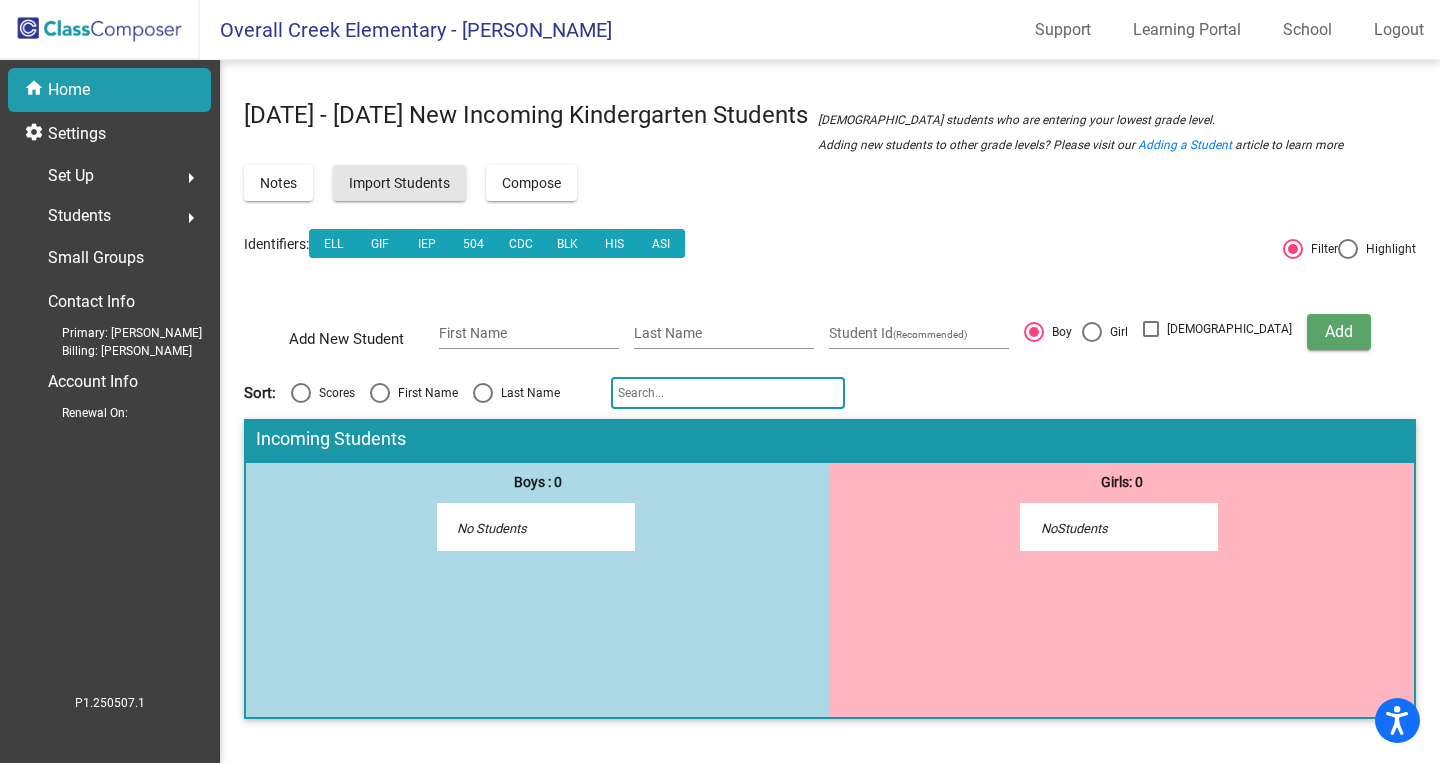 click on "Import Students" 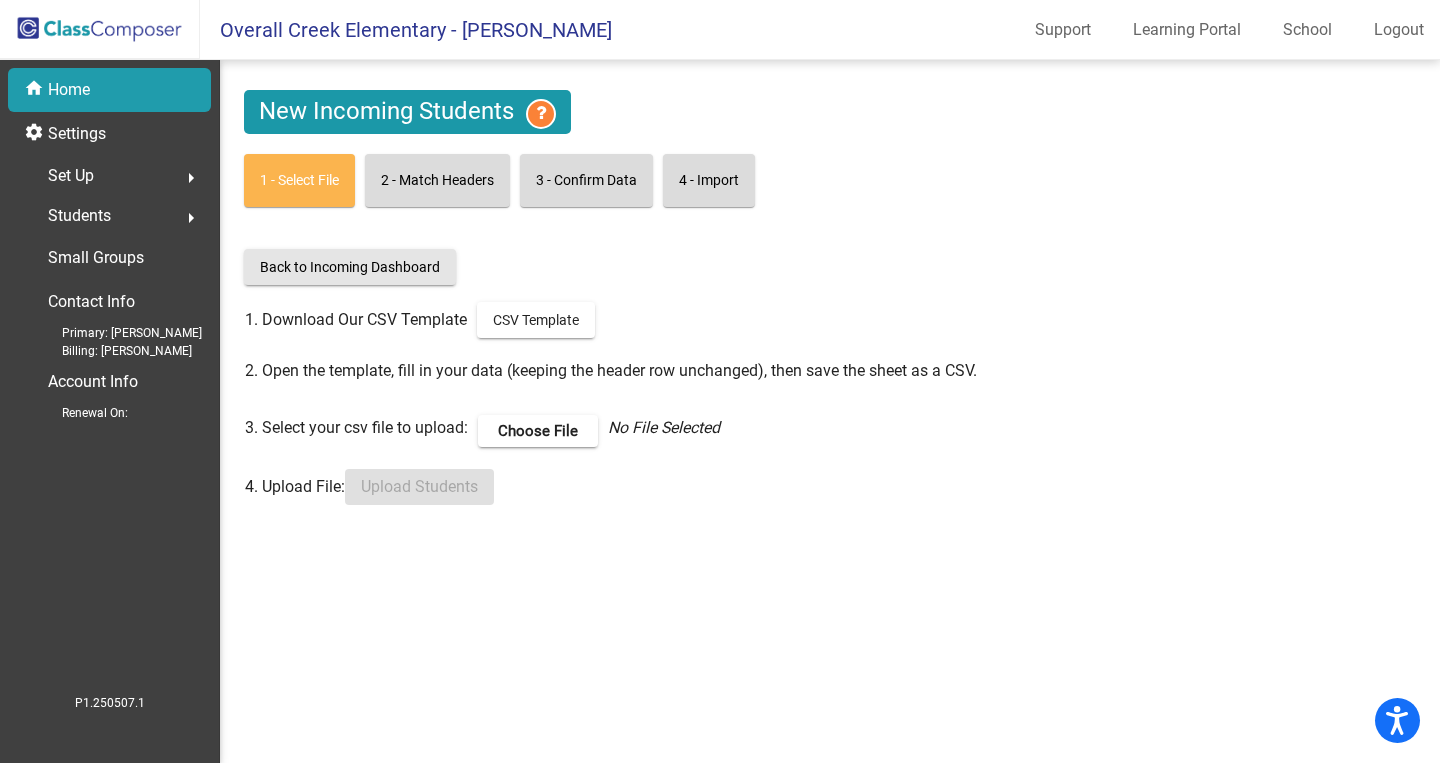 click on "Back to Incoming Dashboard" at bounding box center [350, 267] 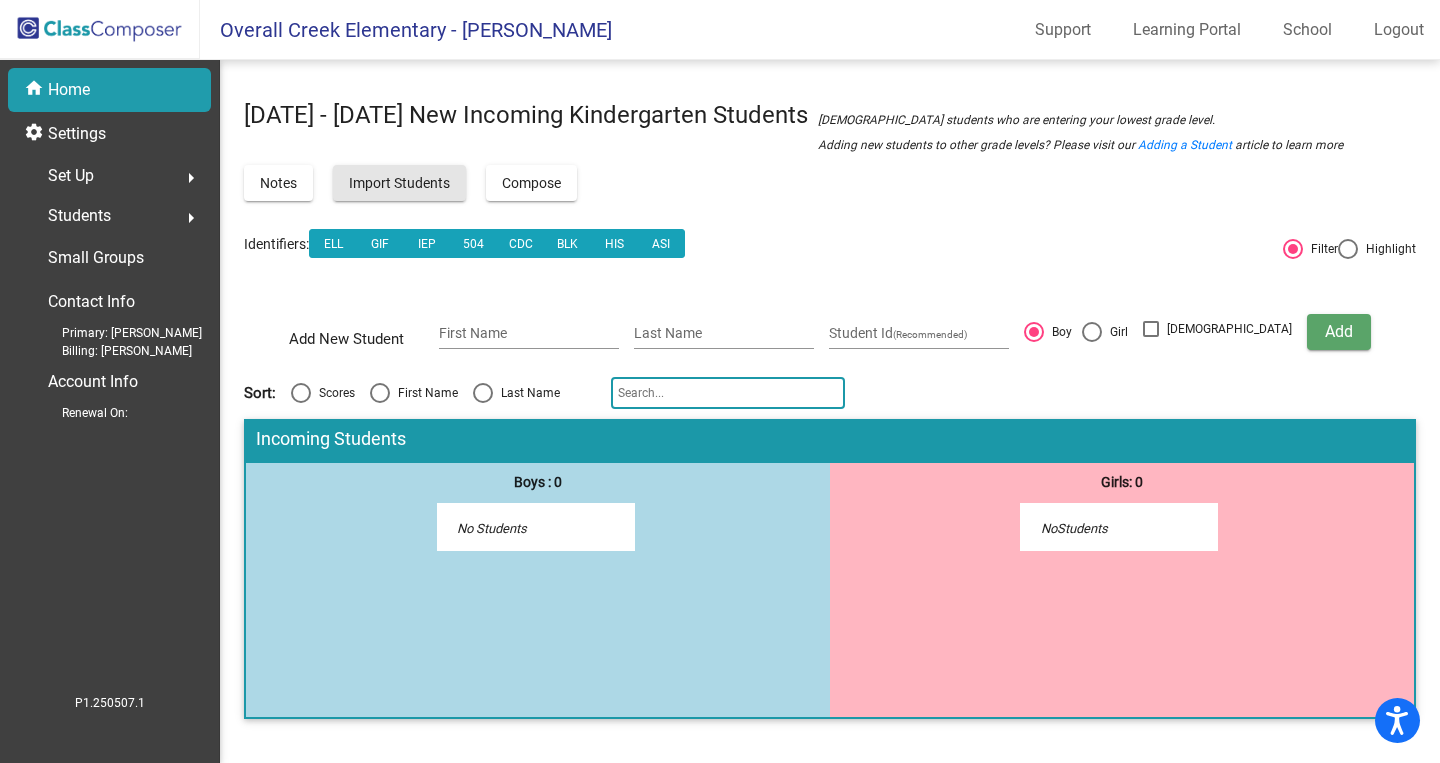 click on "Import Students" 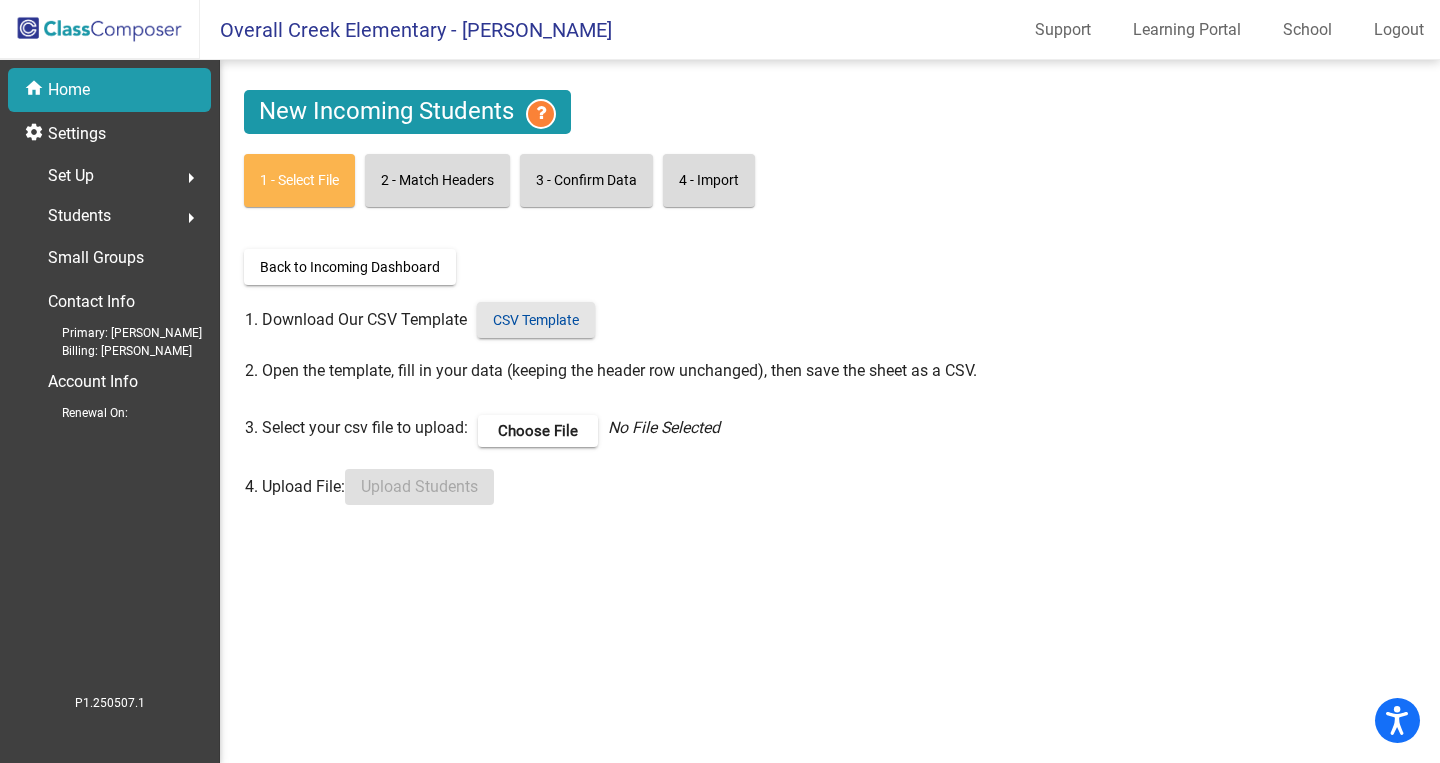 click on "CSV Template" at bounding box center (536, 320) 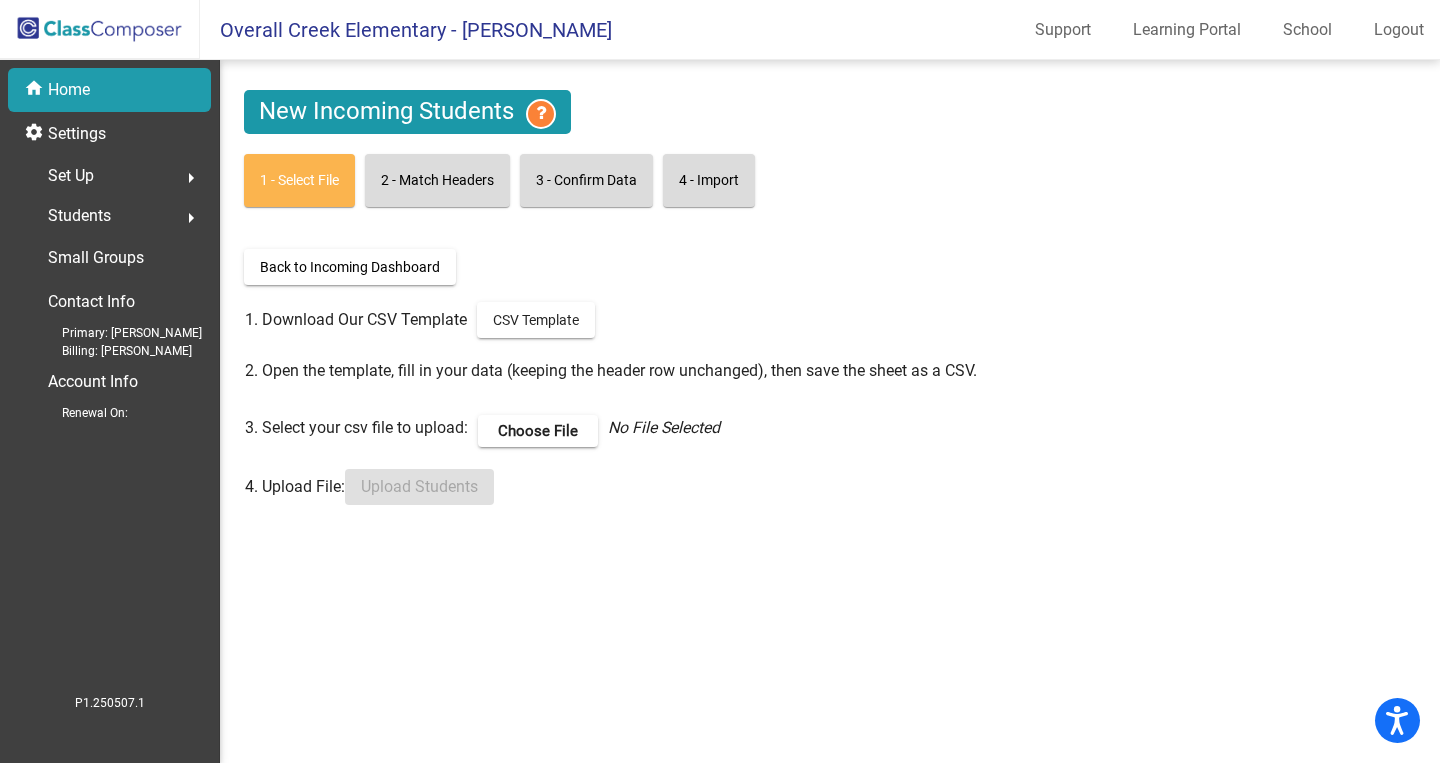 click on "Set Up" 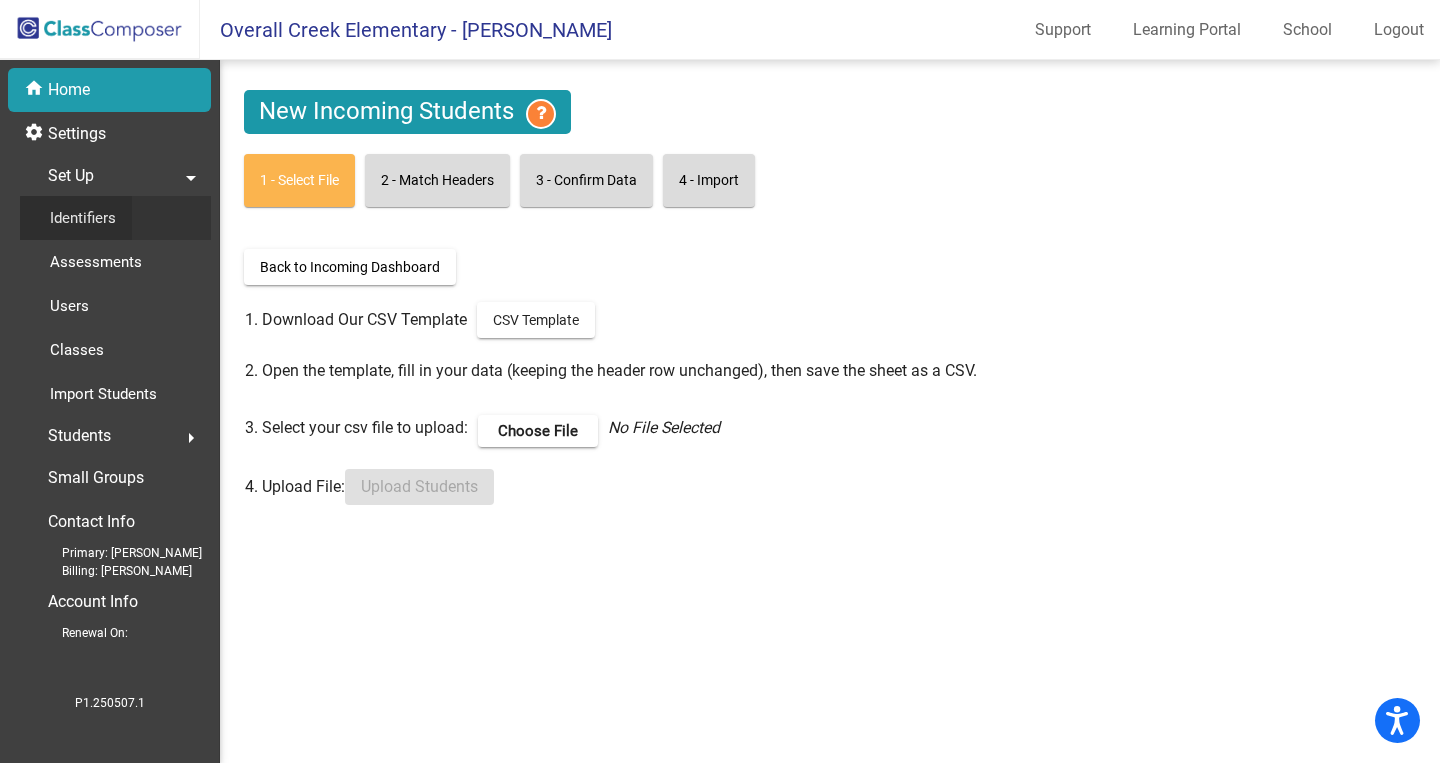 click on "Identifiers" 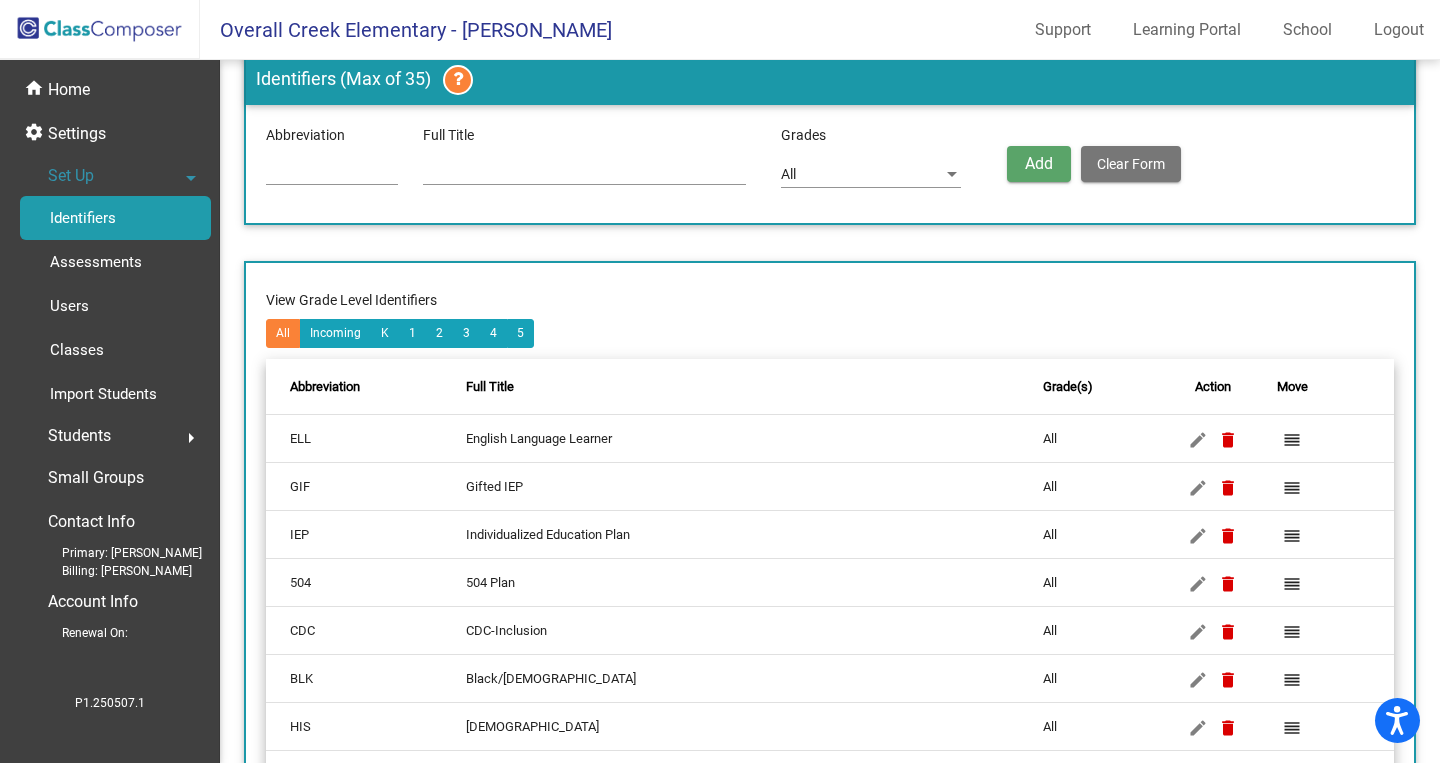 scroll, scrollTop: 38, scrollLeft: 0, axis: vertical 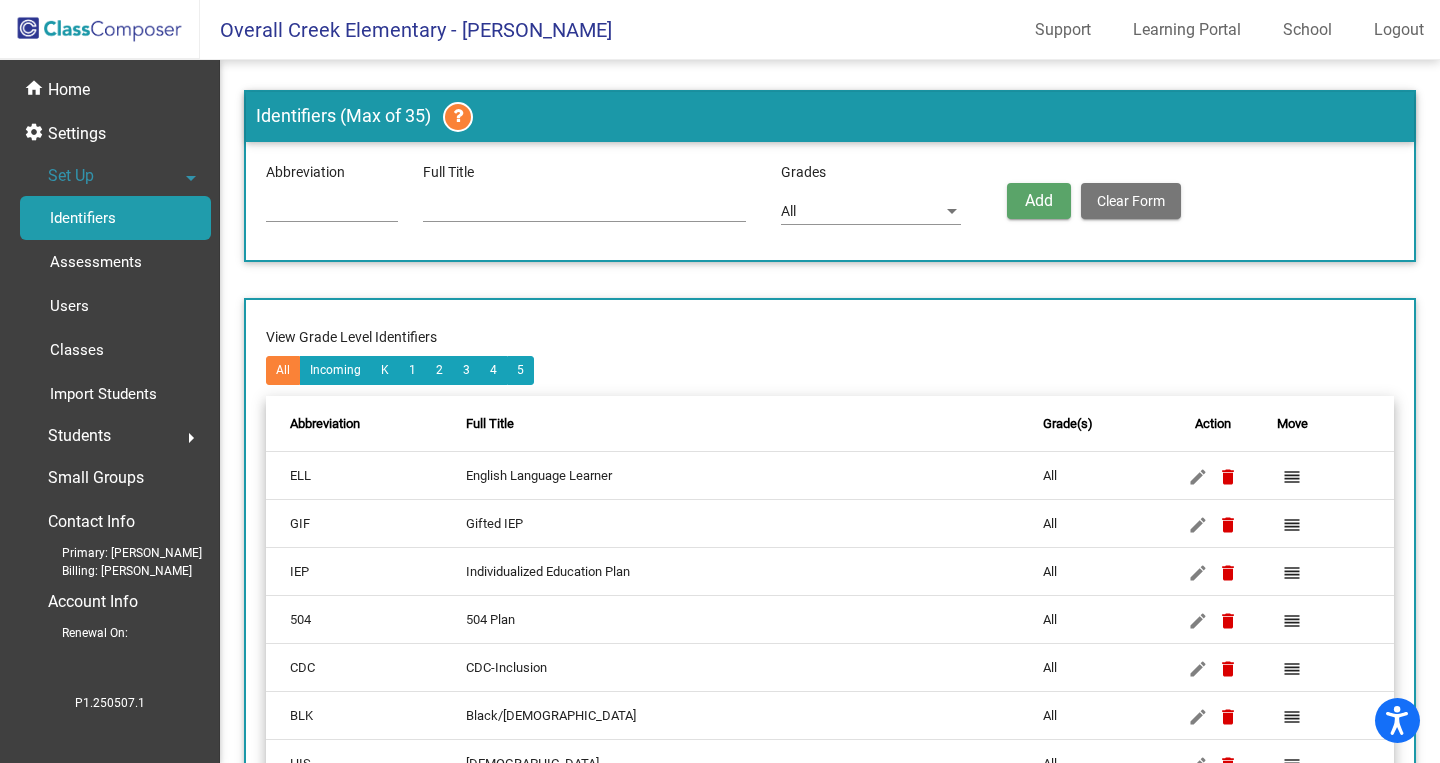 click at bounding box center [332, 208] 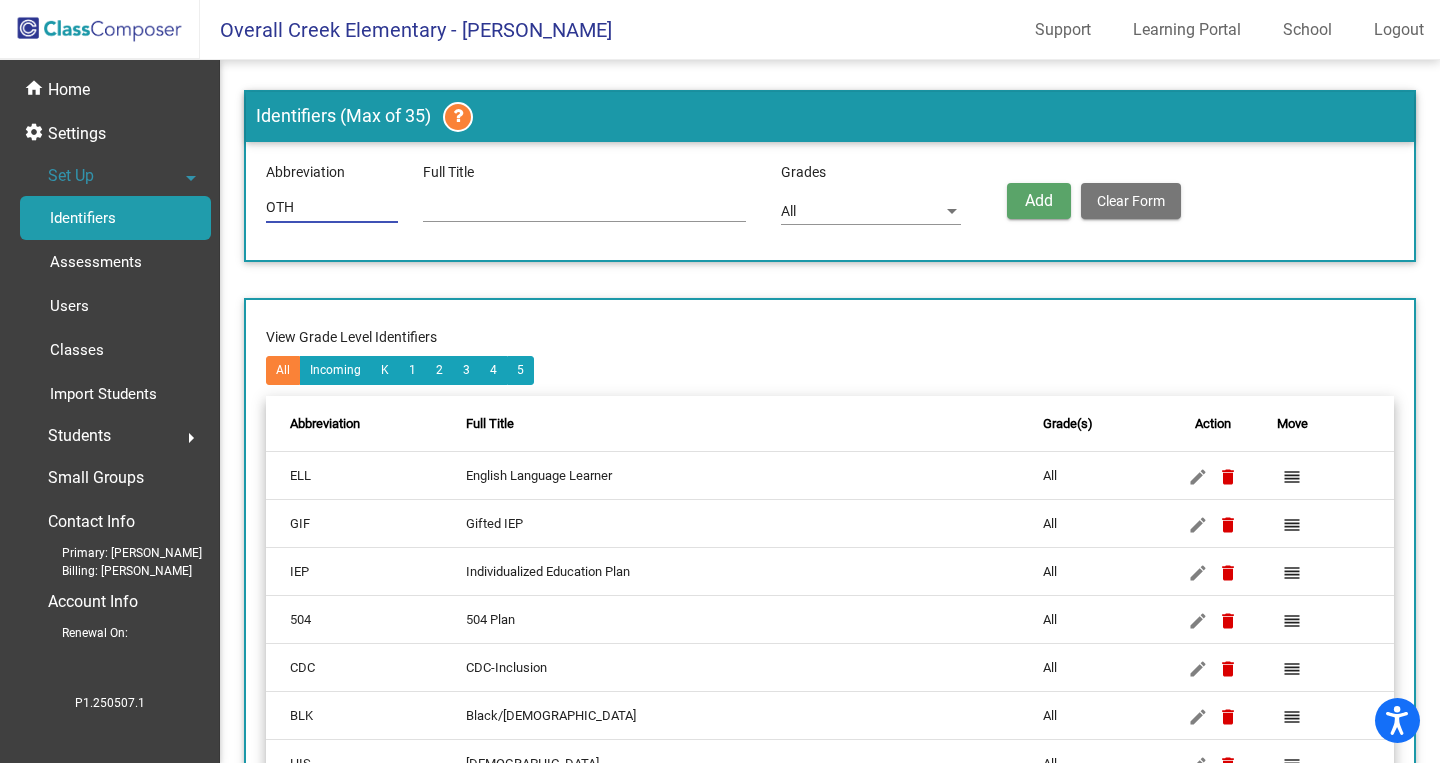 type on "OTH" 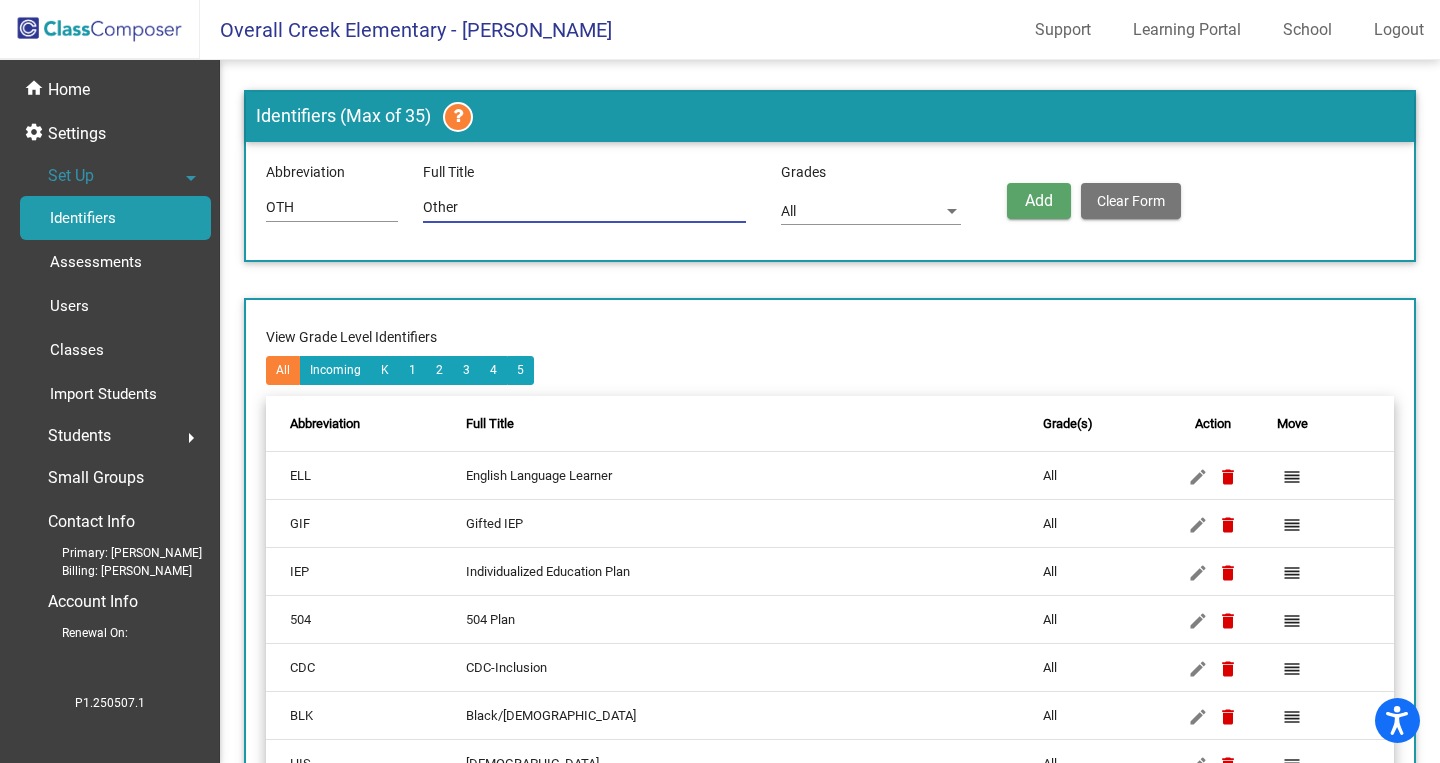 type on "Other" 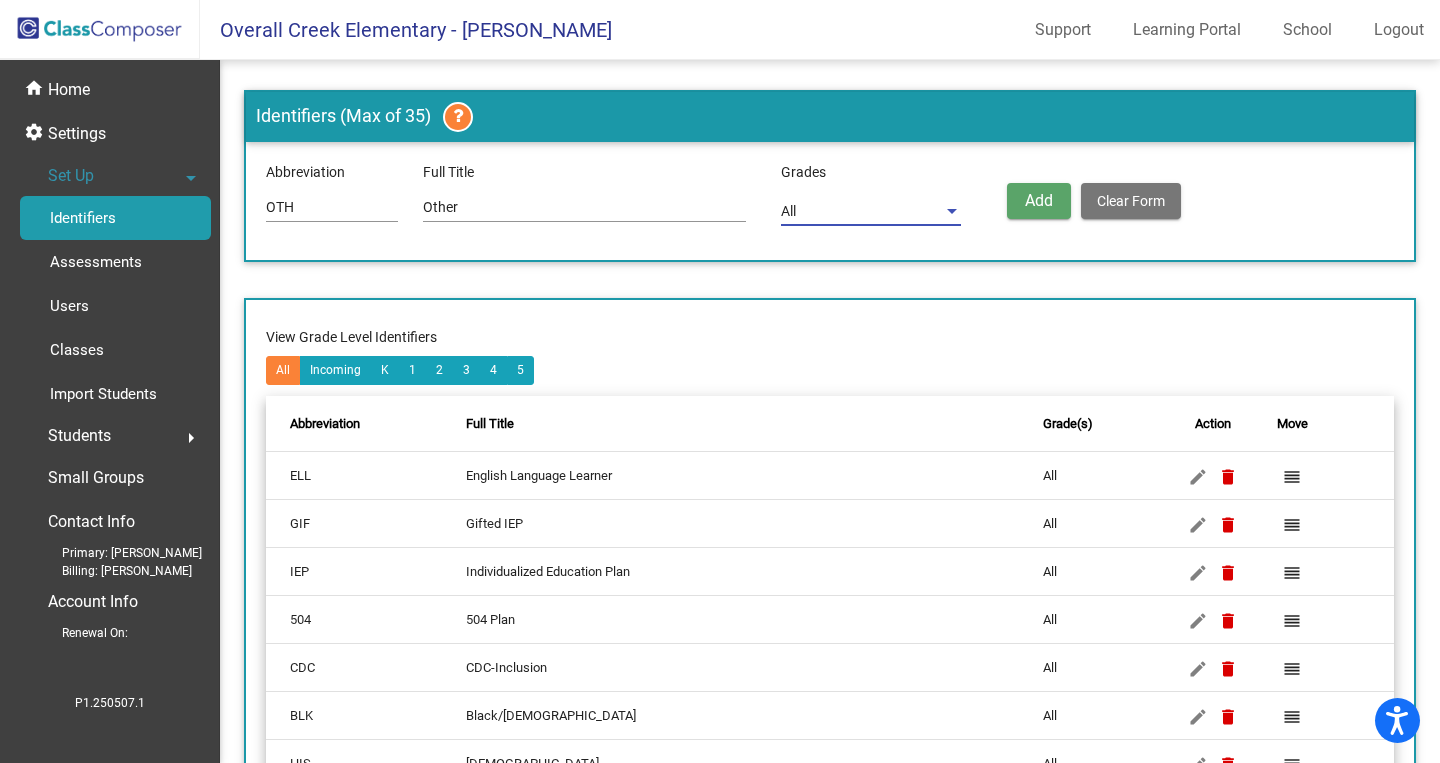 click on "All" at bounding box center (862, 212) 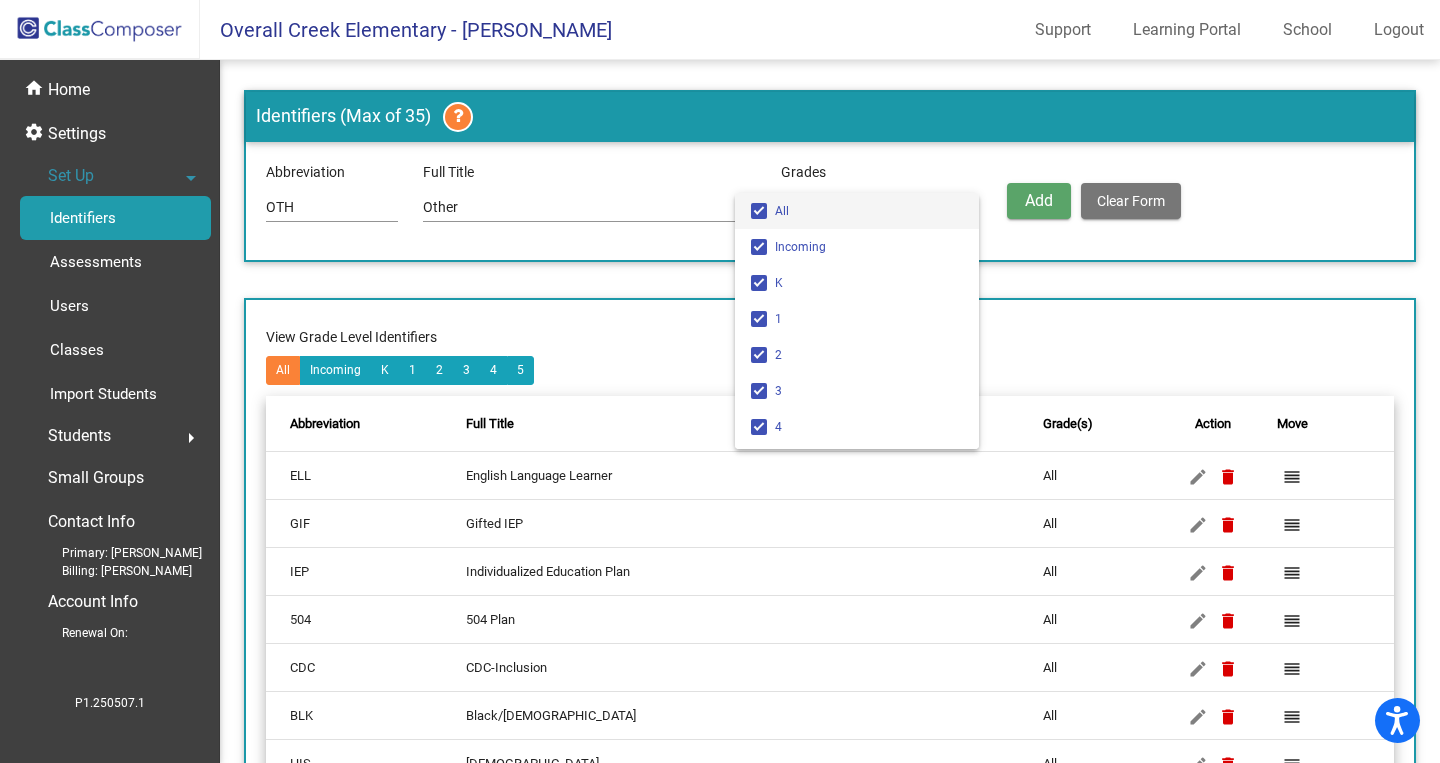 click at bounding box center (759, 211) 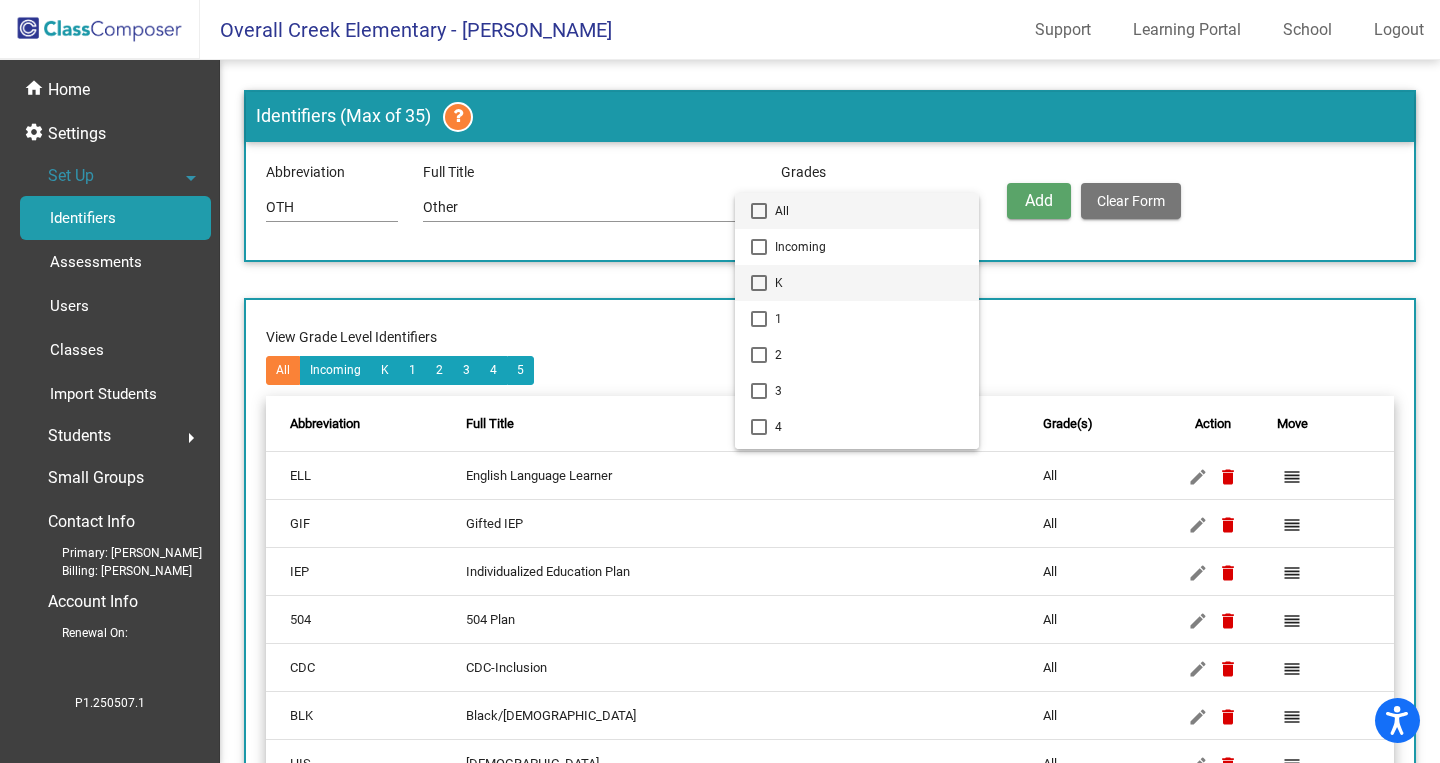 click at bounding box center [759, 283] 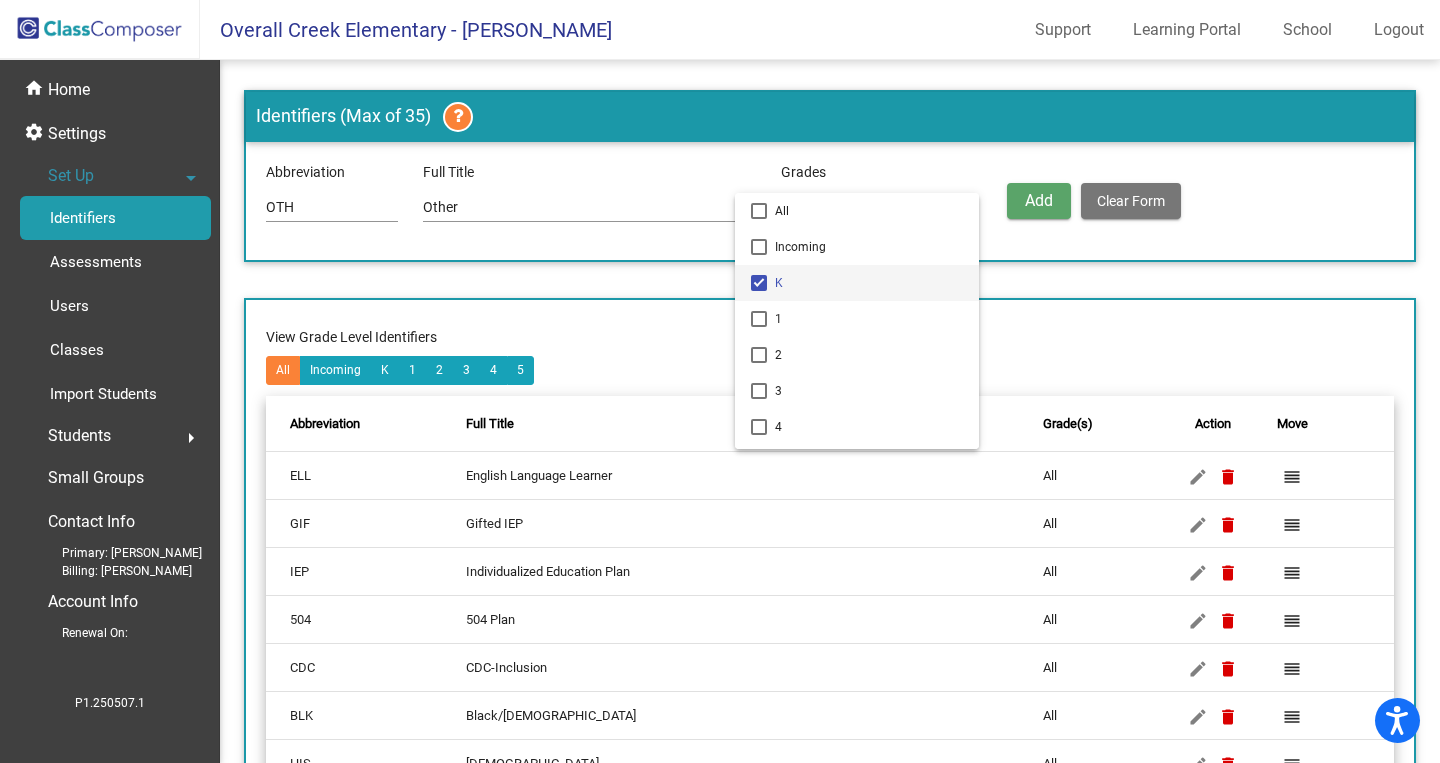 click at bounding box center [720, 381] 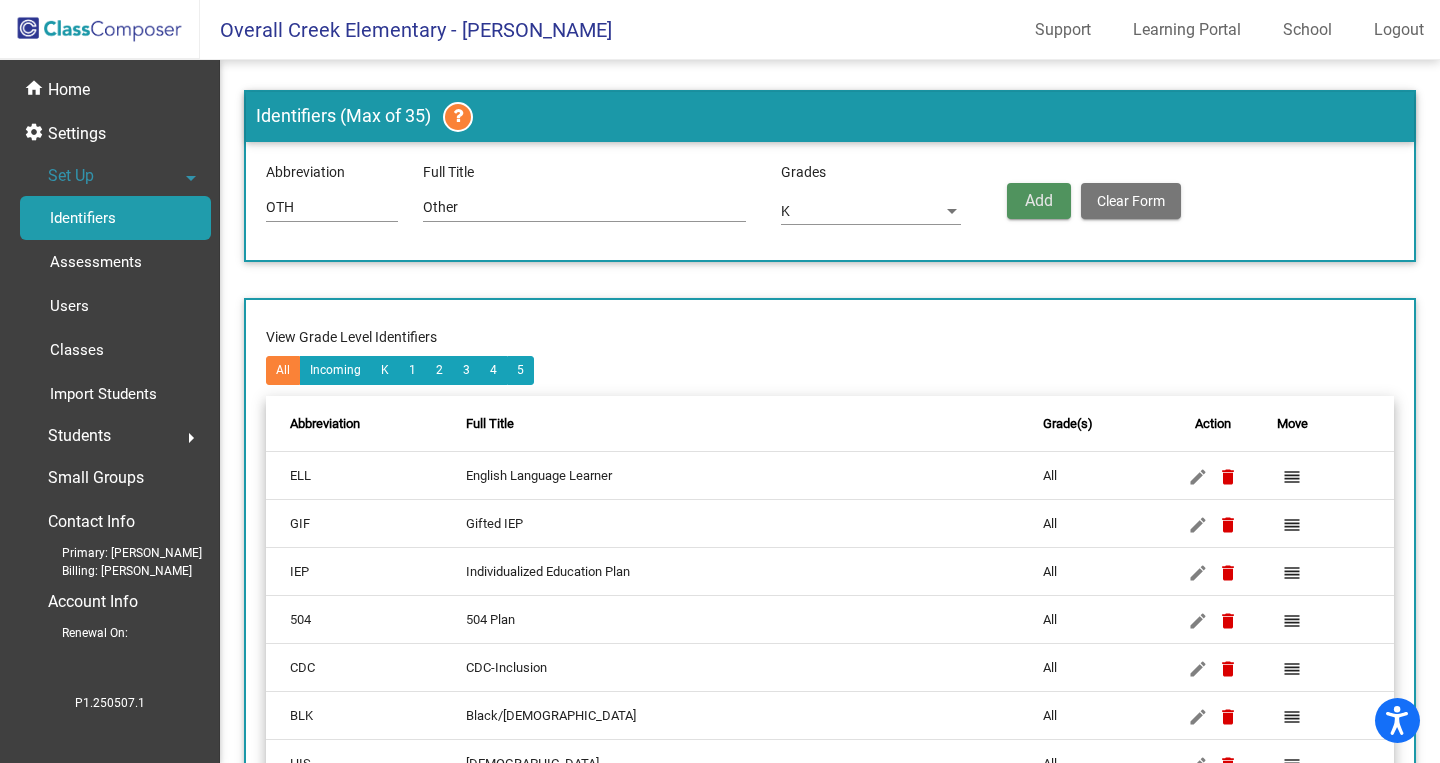 click on "Add" 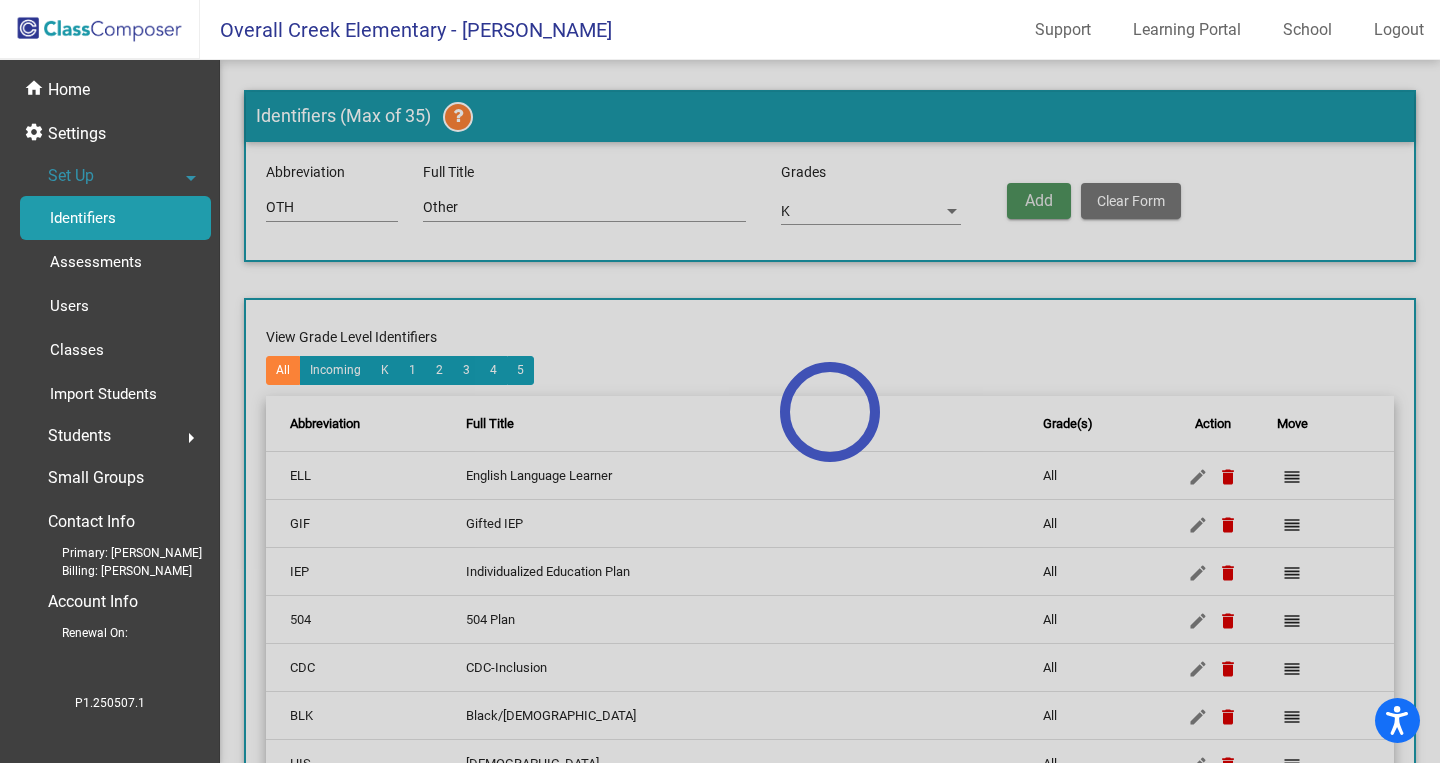 type 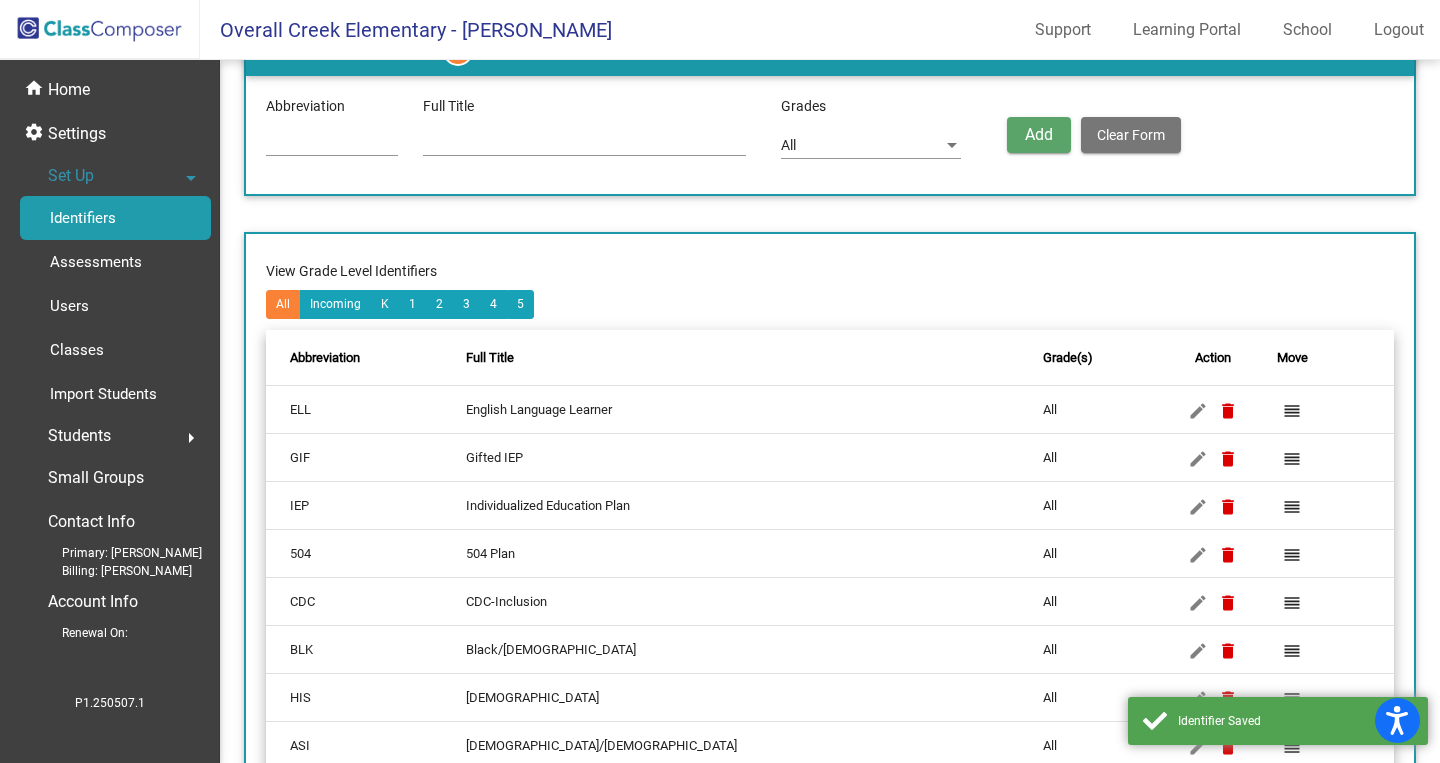 scroll, scrollTop: 180, scrollLeft: 0, axis: vertical 